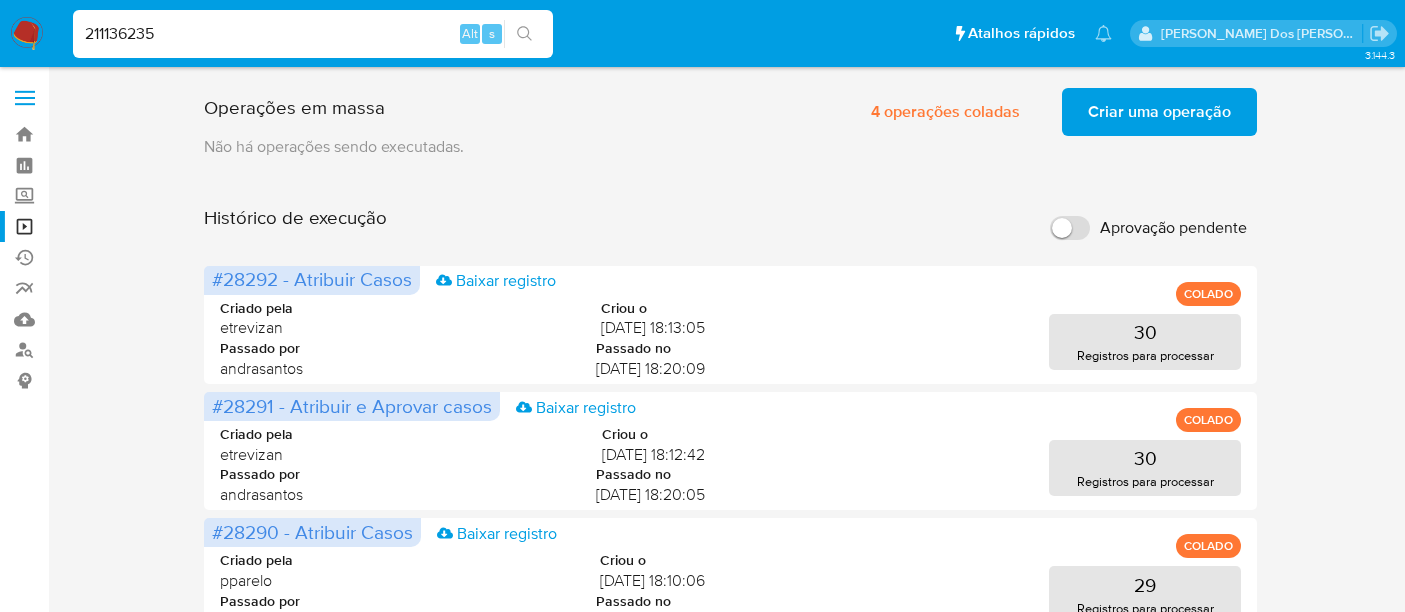 scroll, scrollTop: 0, scrollLeft: 0, axis: both 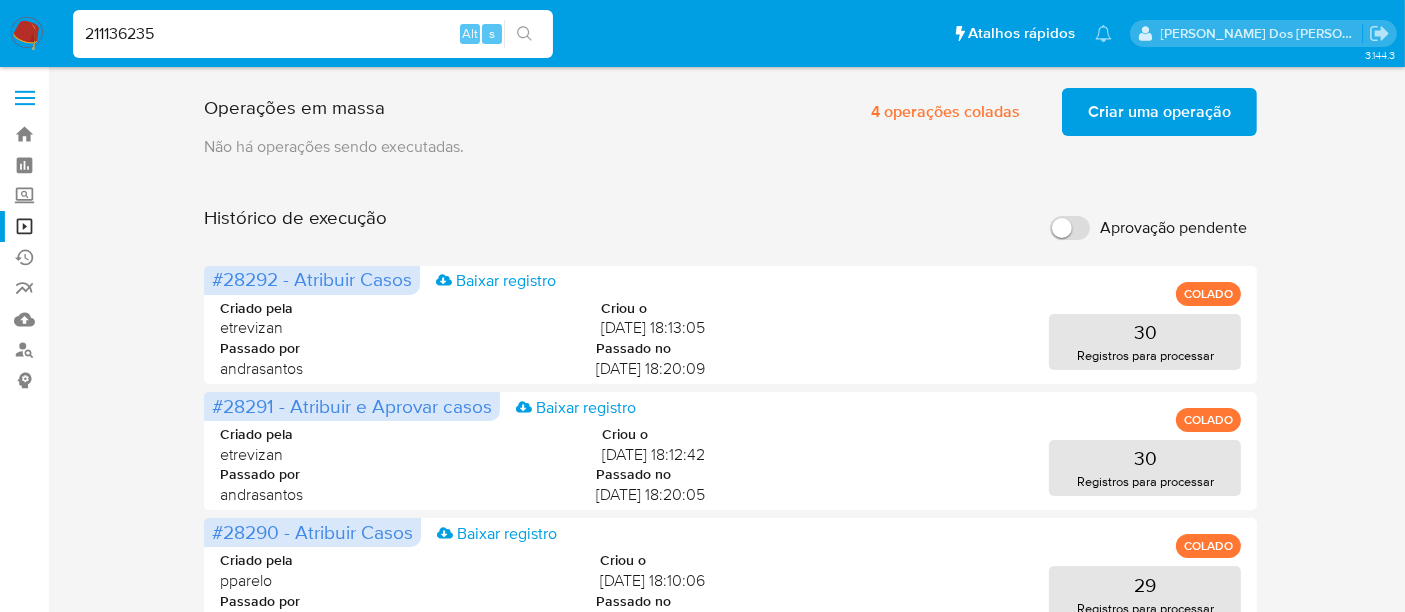 type on "211136235" 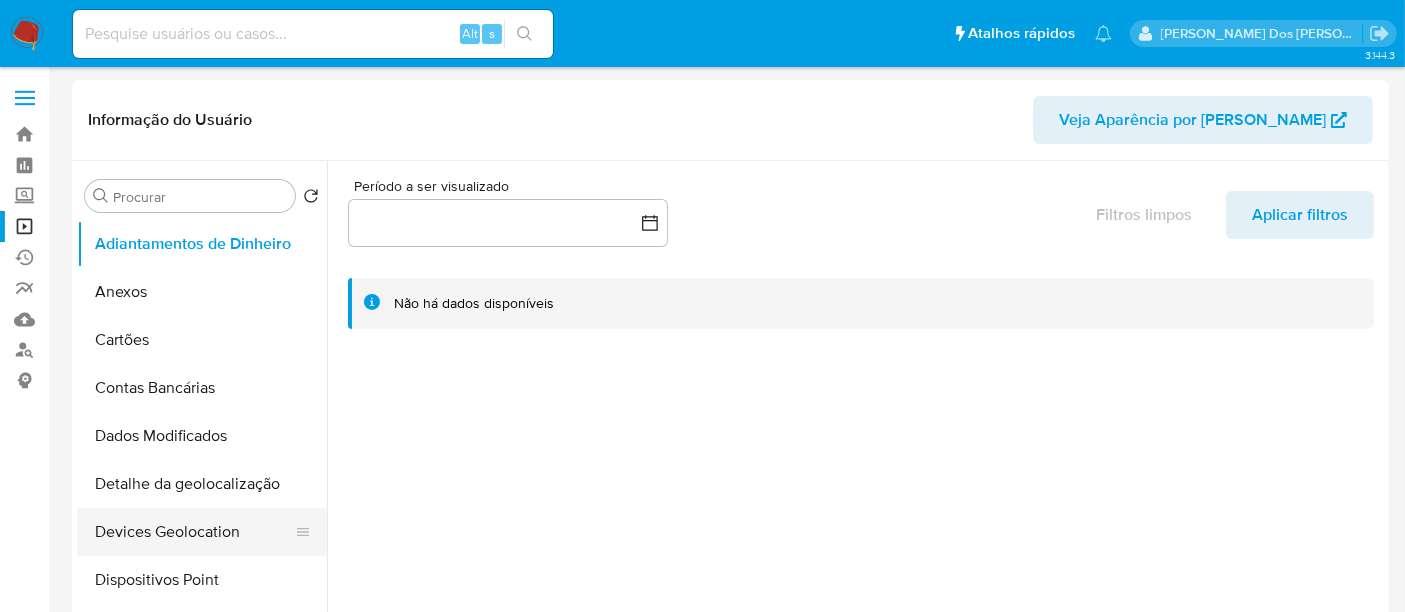 scroll, scrollTop: 333, scrollLeft: 0, axis: vertical 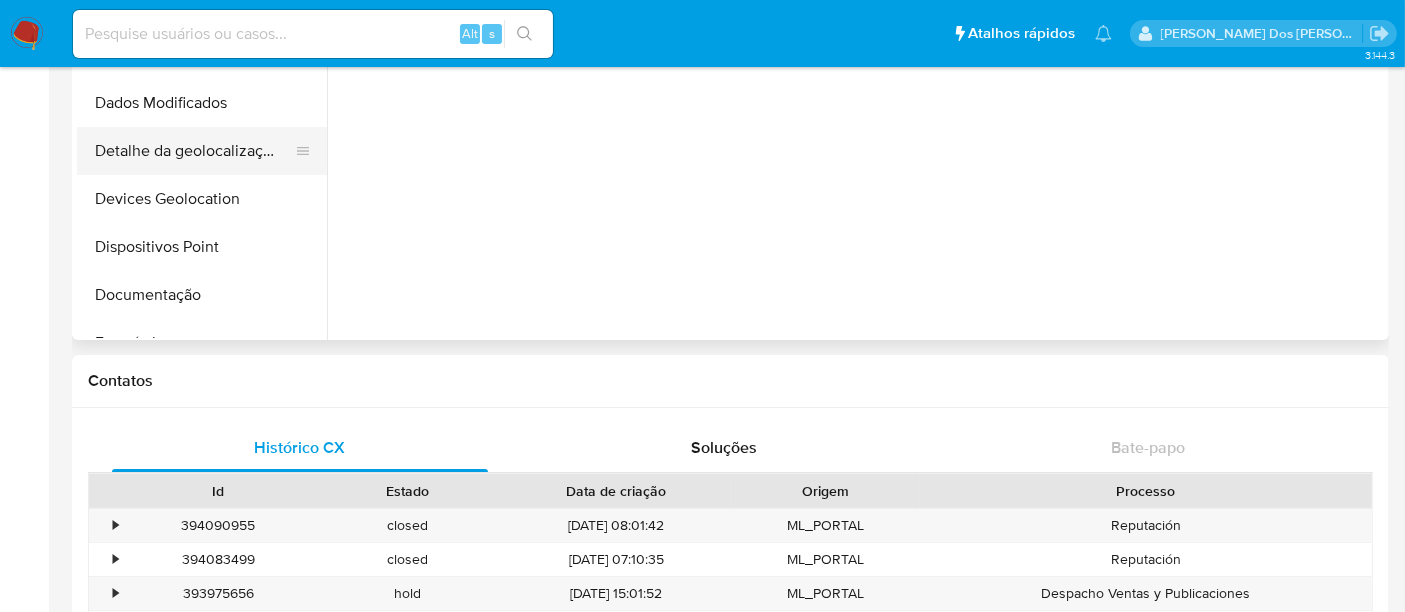 select on "10" 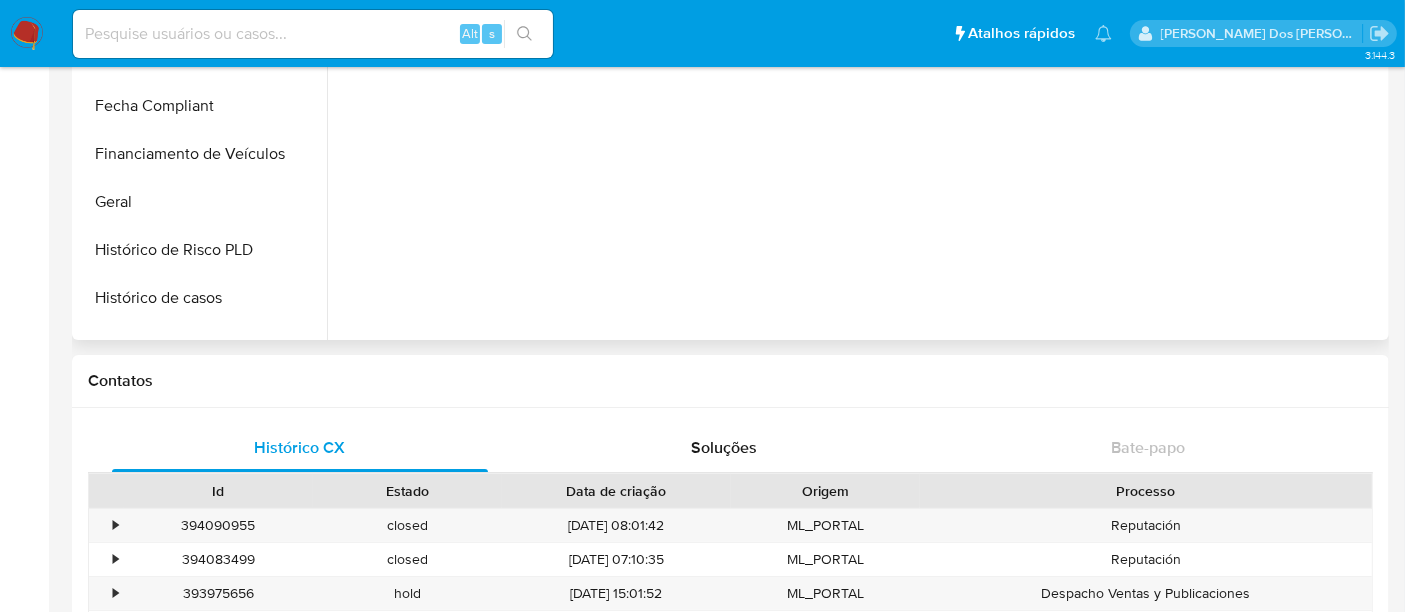 scroll, scrollTop: 444, scrollLeft: 0, axis: vertical 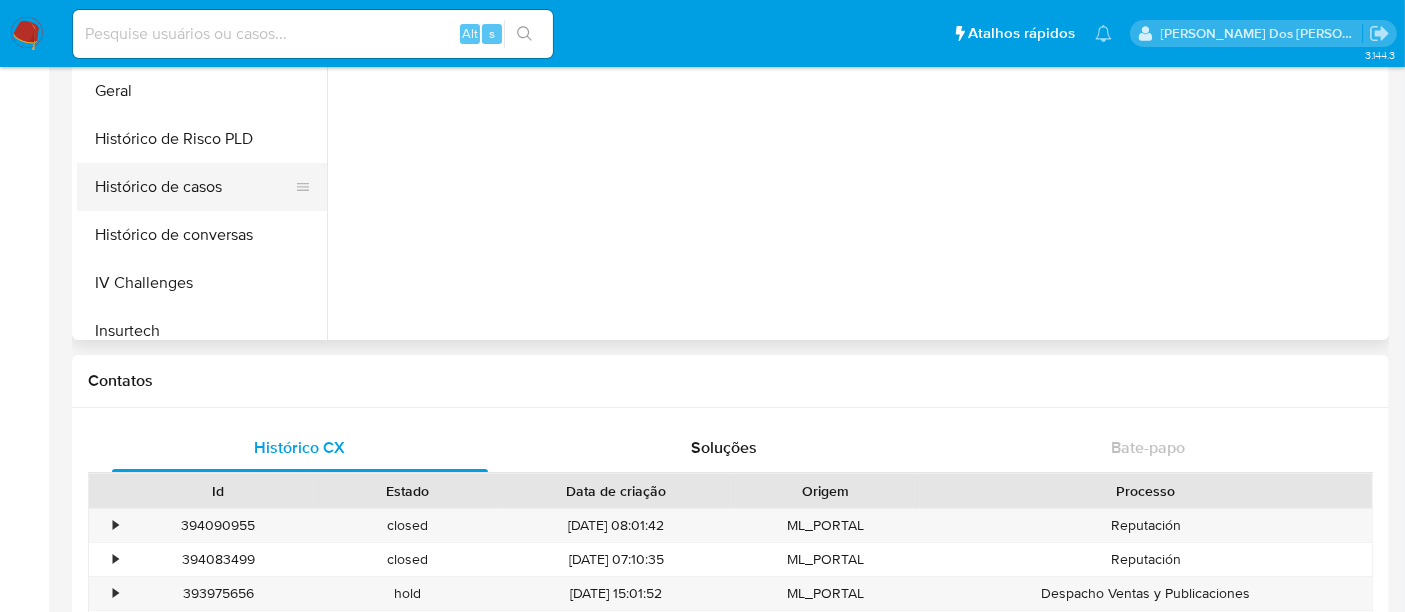 click on "Histórico de casos" at bounding box center [194, 187] 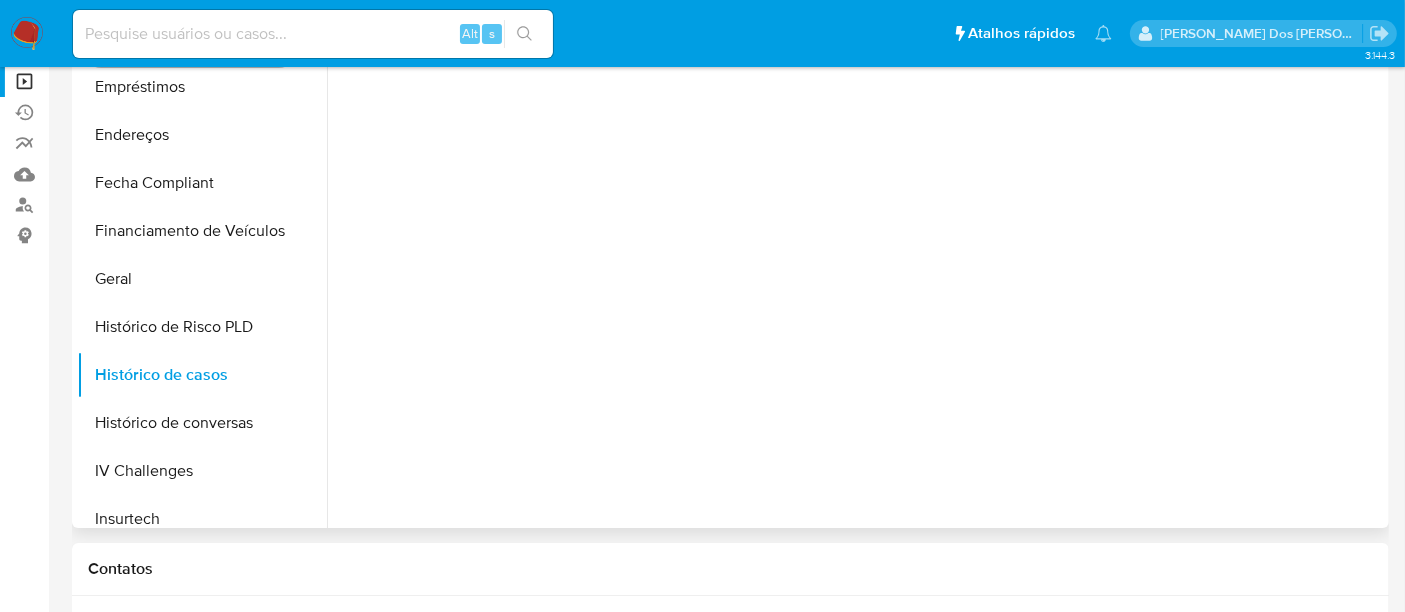 scroll, scrollTop: 111, scrollLeft: 0, axis: vertical 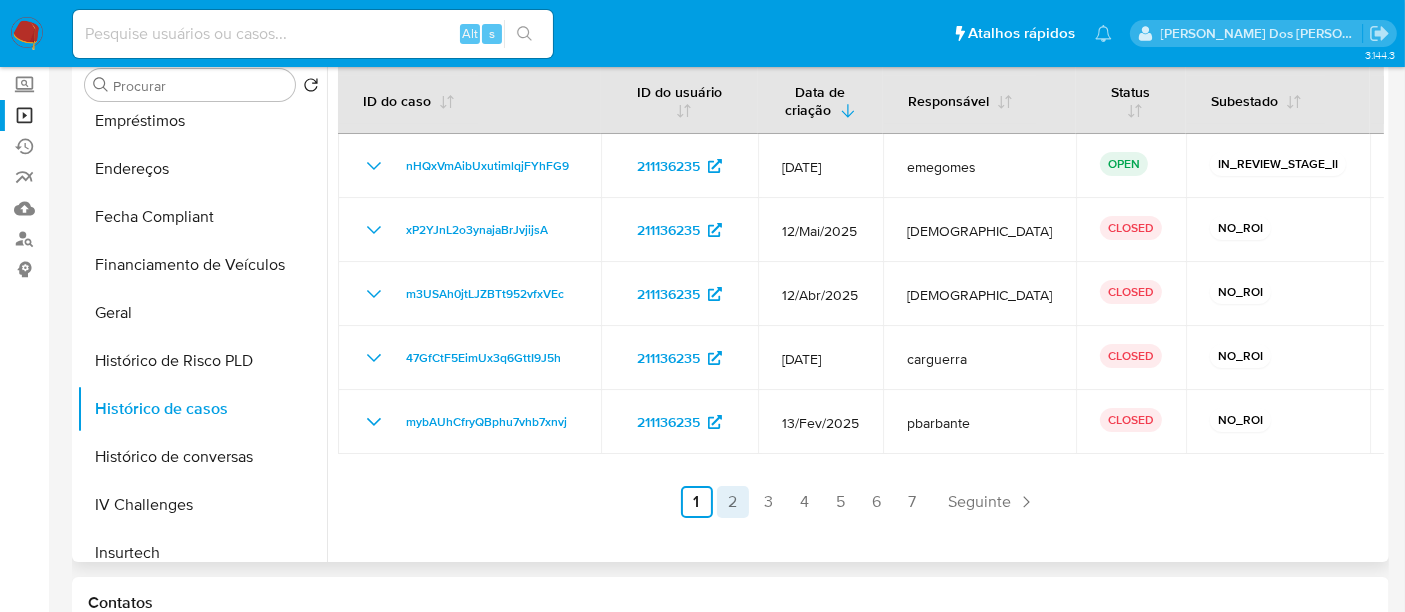 click on "2" at bounding box center [733, 502] 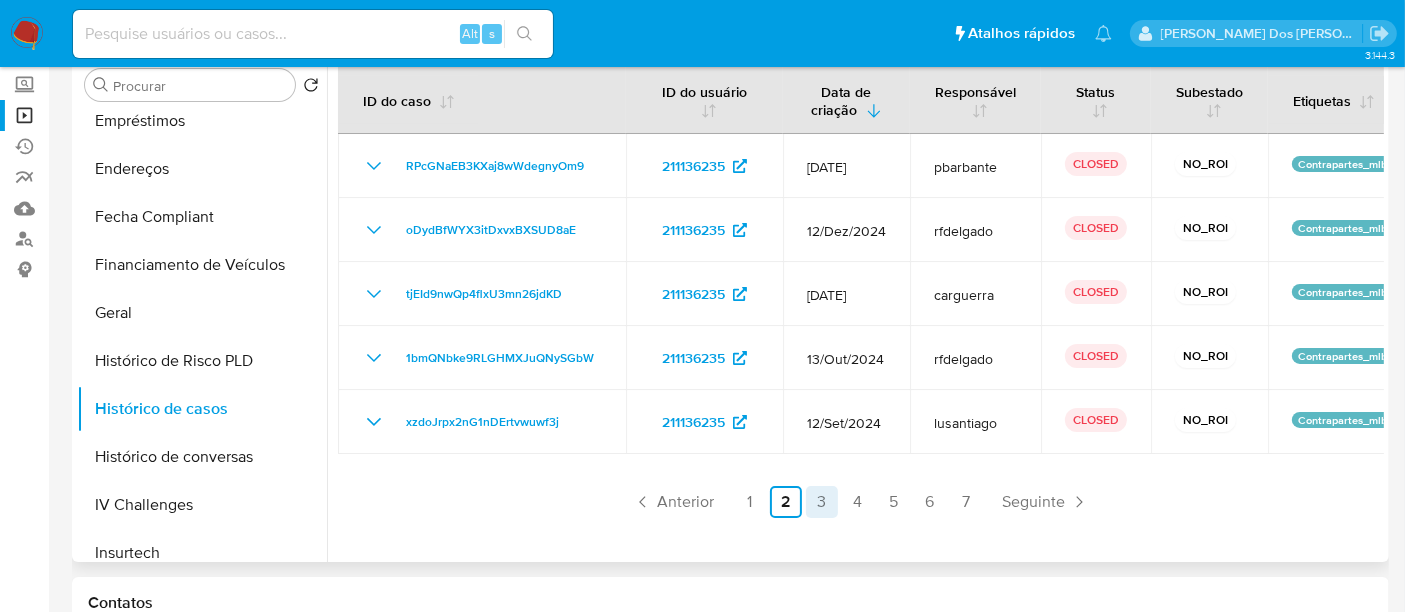 click on "3" at bounding box center (822, 502) 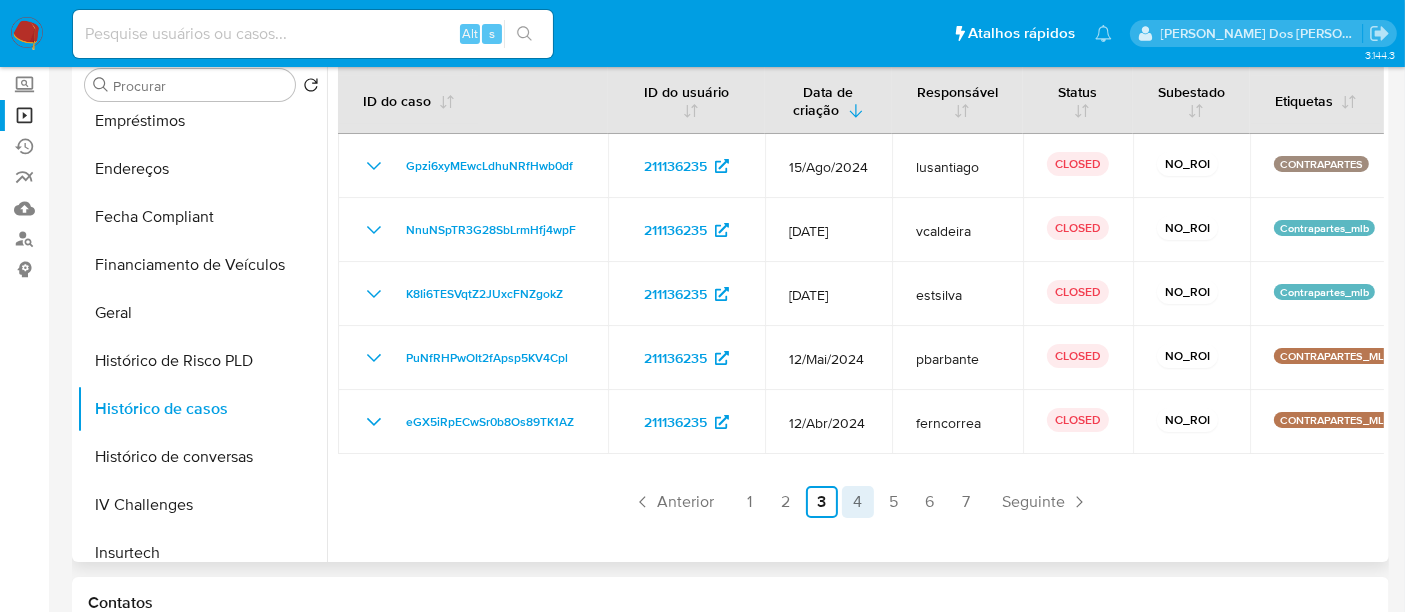 click on "4" at bounding box center (858, 502) 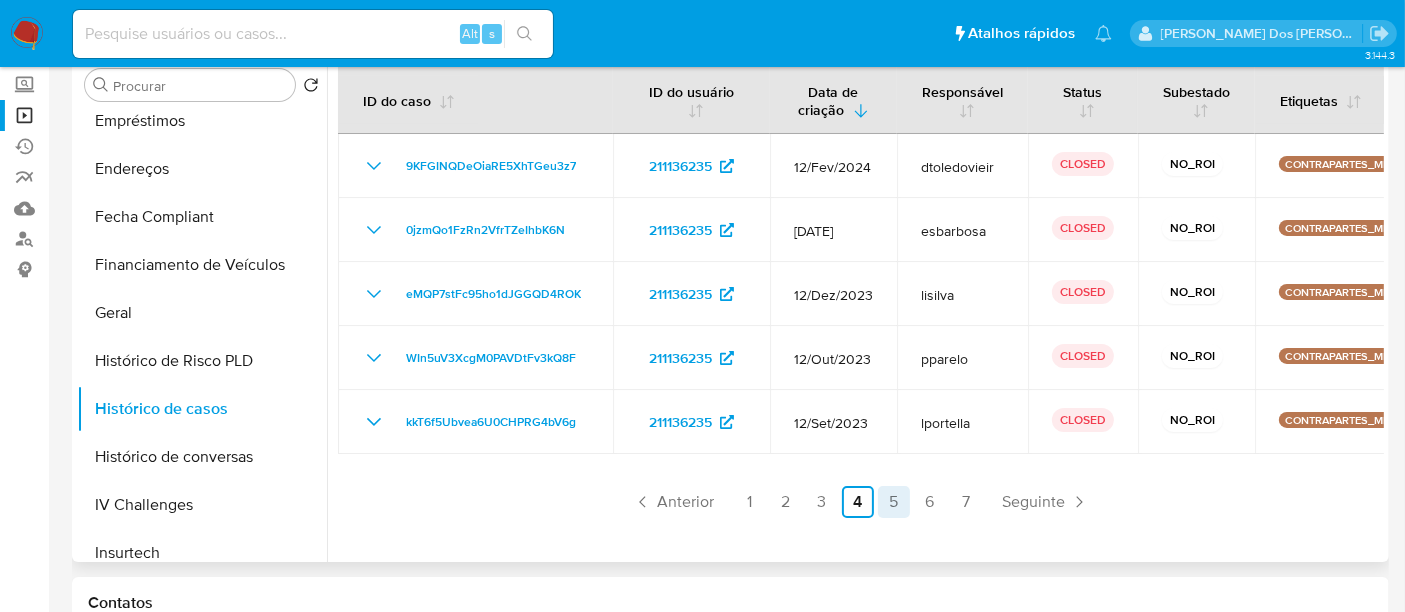 click on "5" at bounding box center [894, 502] 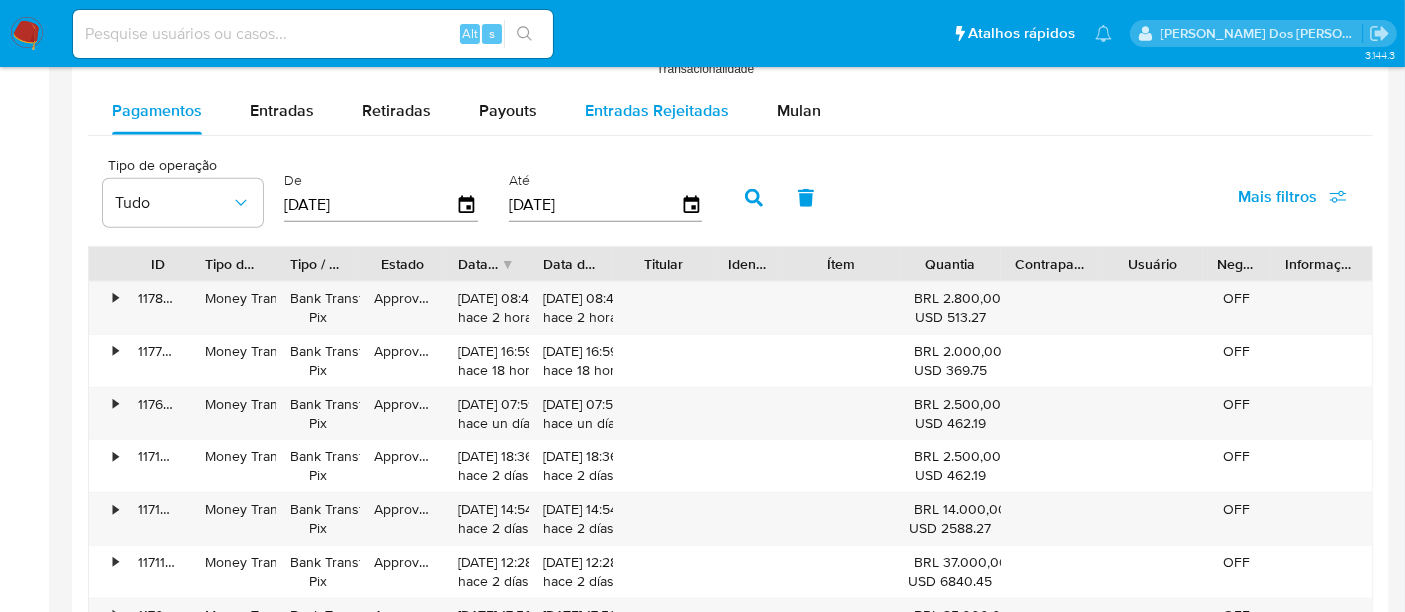 scroll, scrollTop: 1888, scrollLeft: 0, axis: vertical 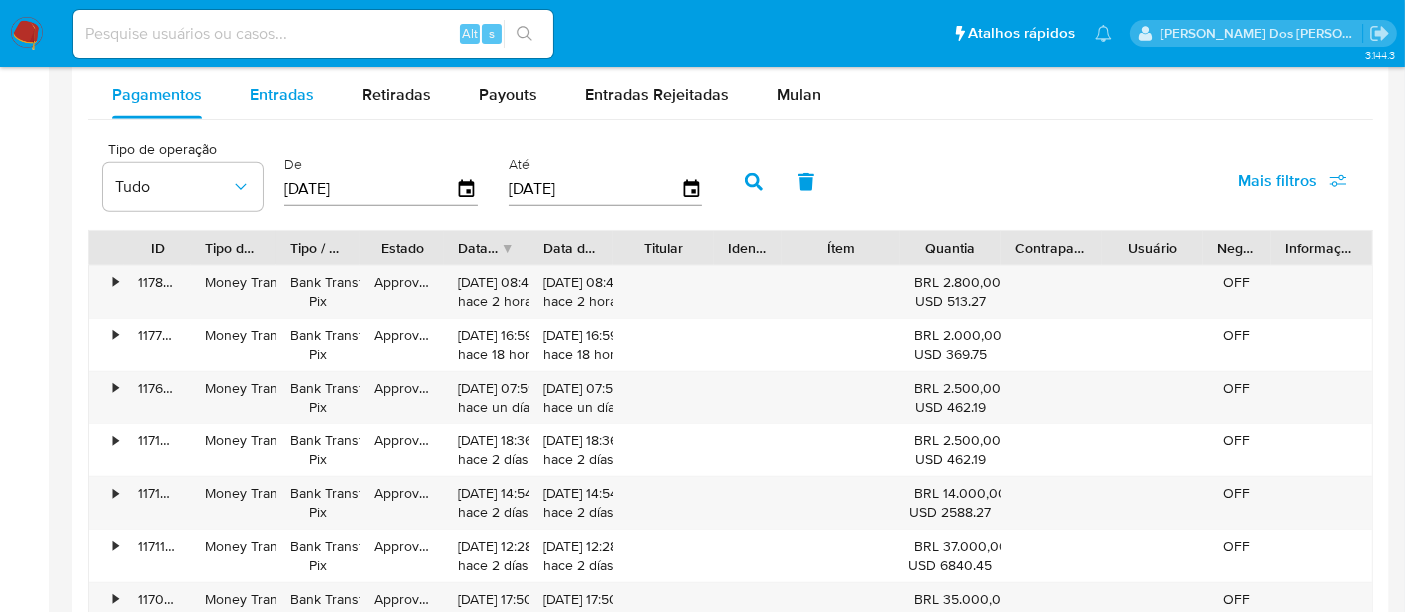 click on "Entradas" at bounding box center [282, 94] 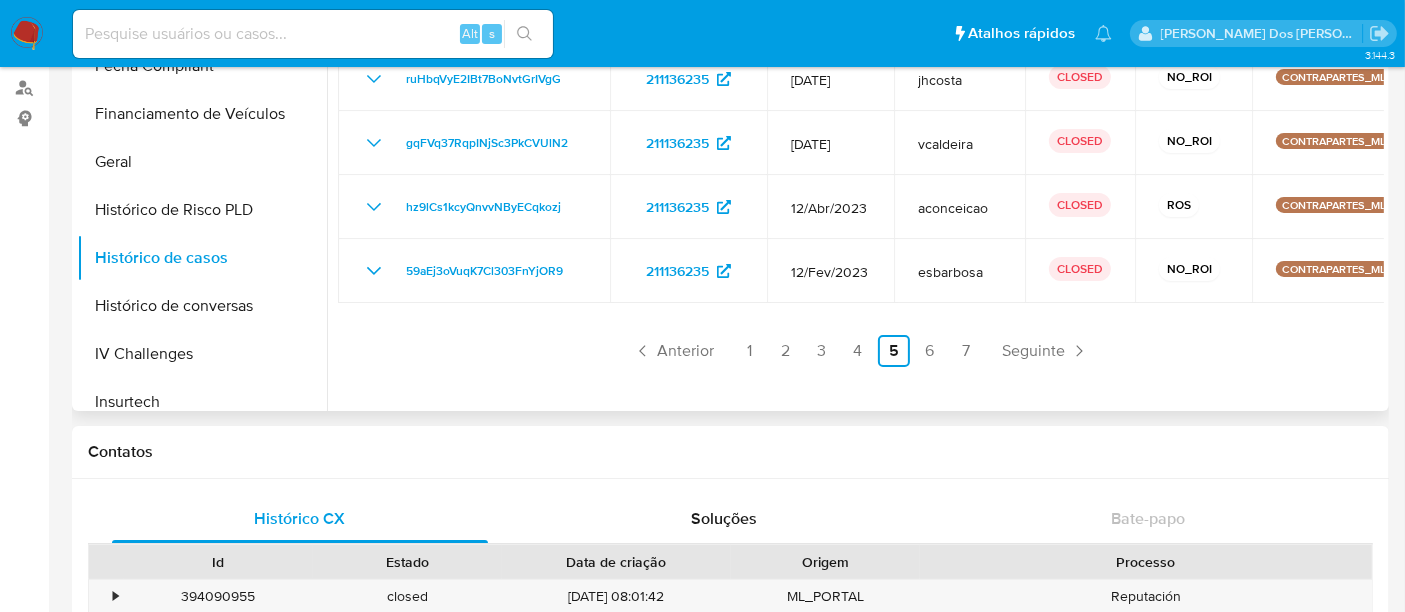 scroll, scrollTop: 111, scrollLeft: 0, axis: vertical 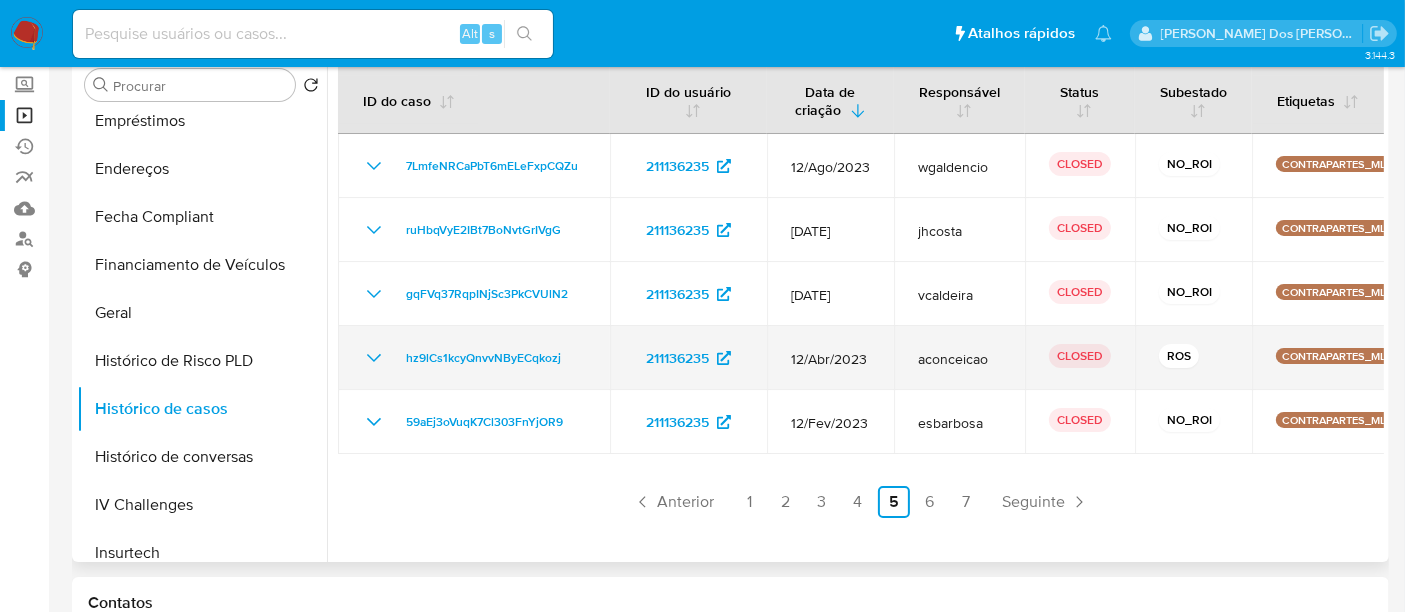 type 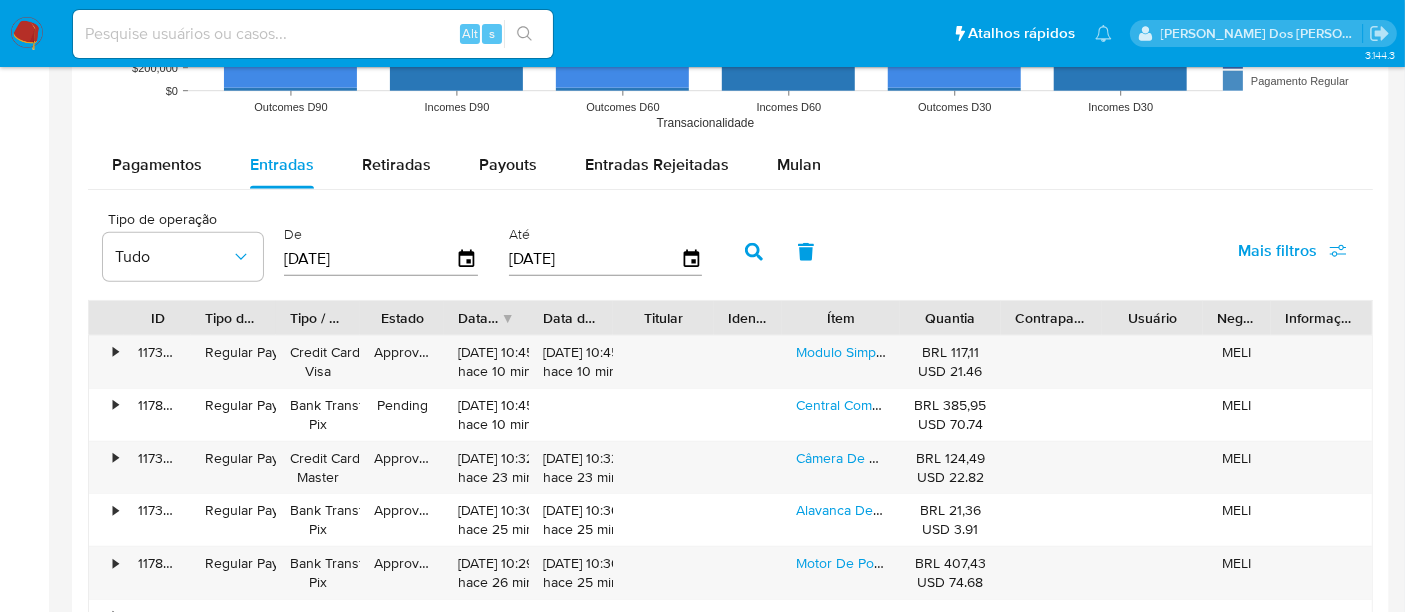 scroll, scrollTop: 1888, scrollLeft: 0, axis: vertical 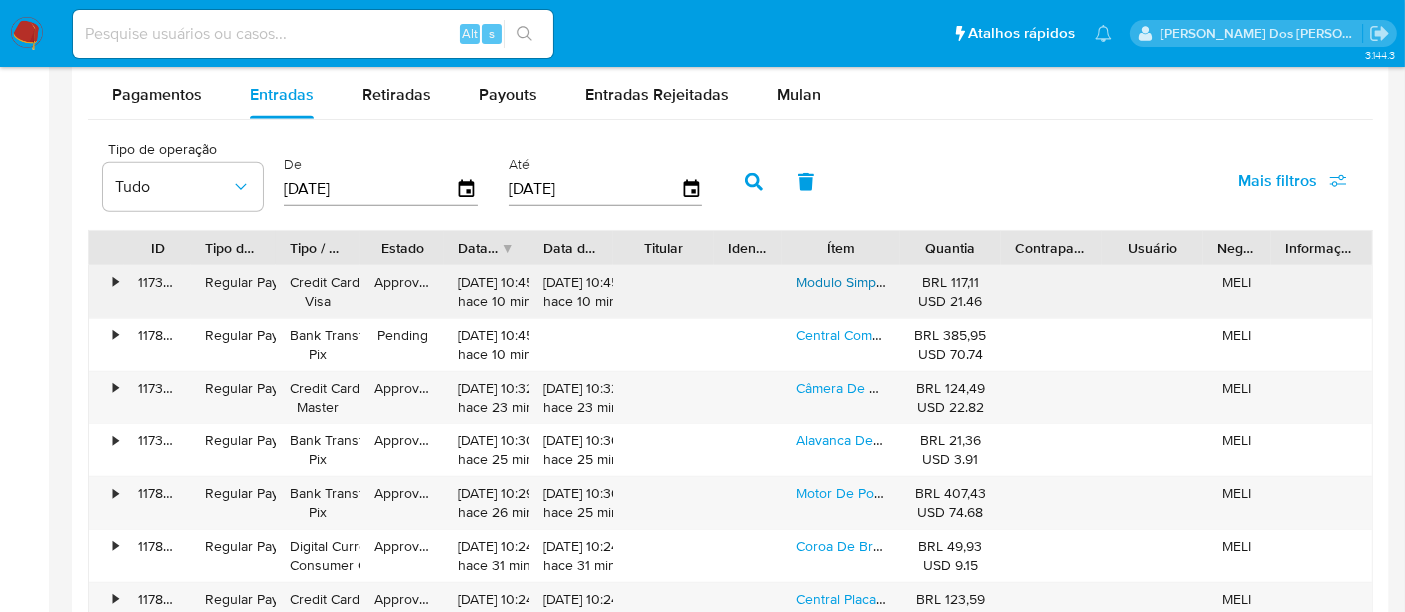 click on "Modulo Simply Connect Aciona Wifi Abertura Portão Celular" at bounding box center (979, 282) 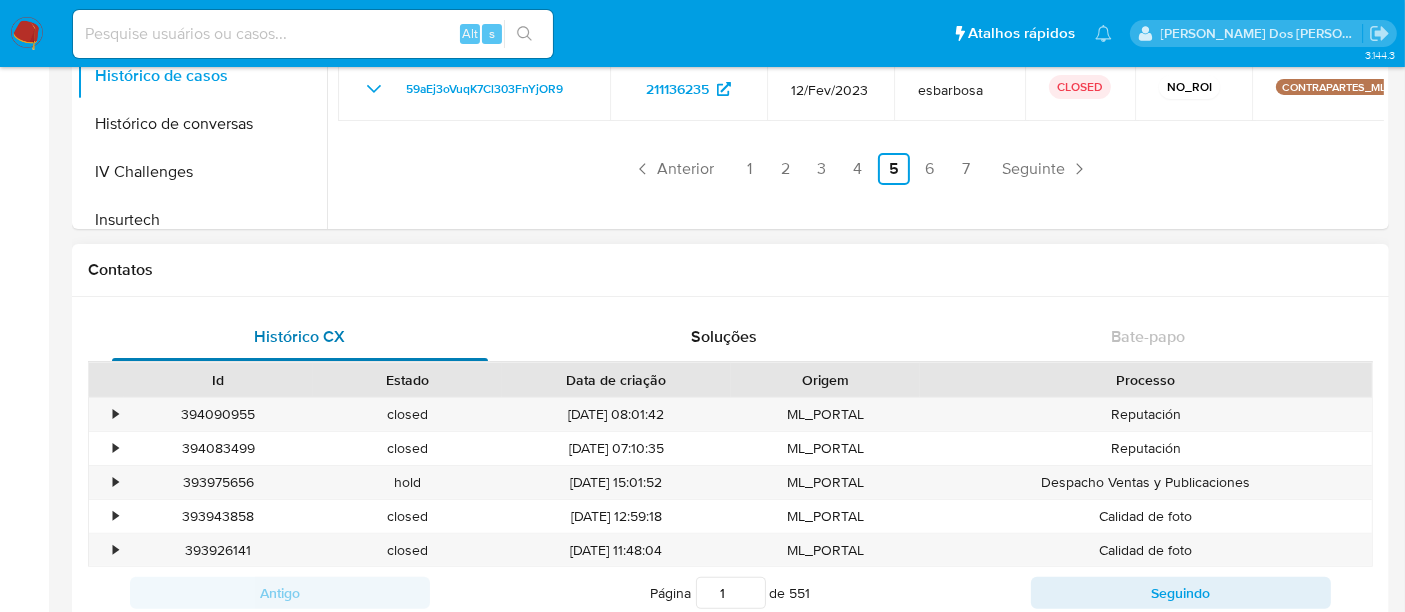 scroll, scrollTop: 0, scrollLeft: 0, axis: both 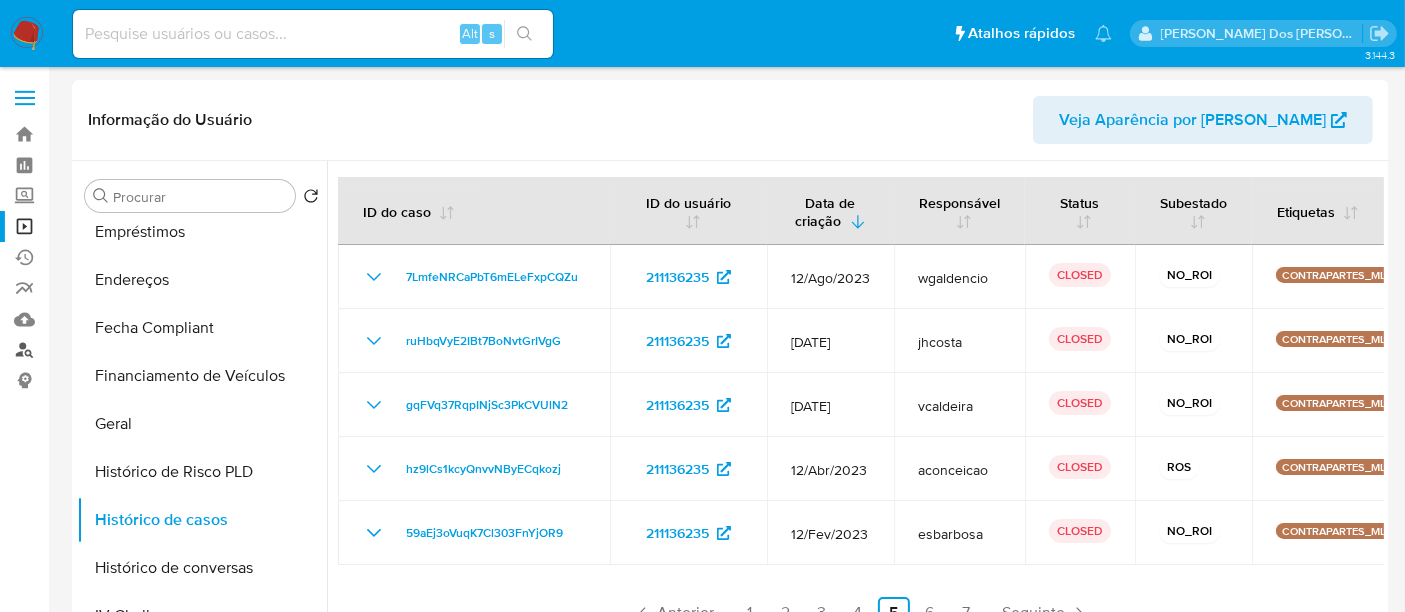 click on "Localizador de pessoas" at bounding box center (119, 350) 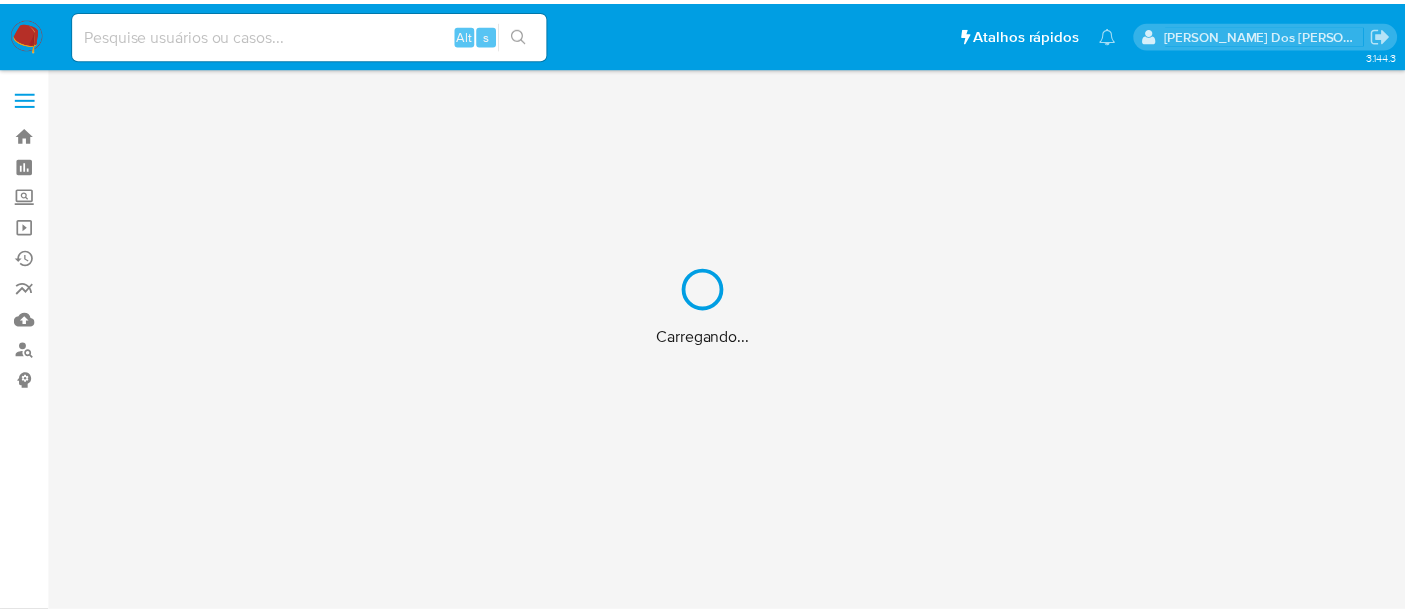 scroll, scrollTop: 0, scrollLeft: 0, axis: both 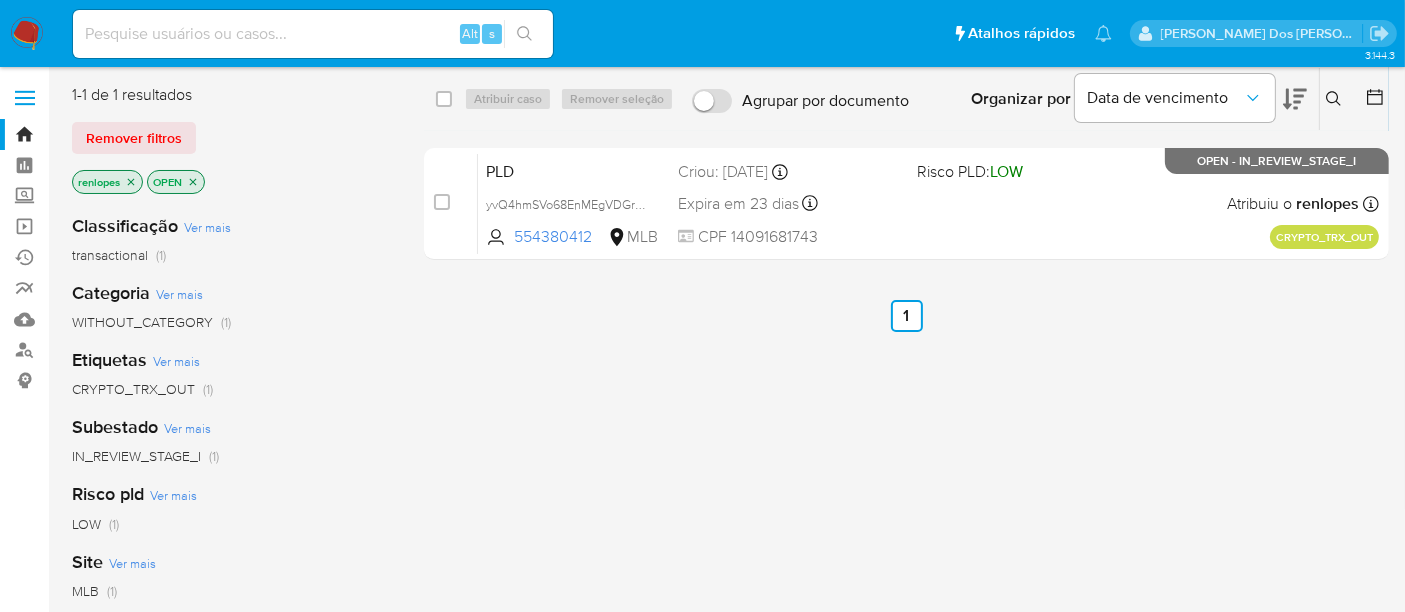 click on "Alt s" at bounding box center [313, 34] 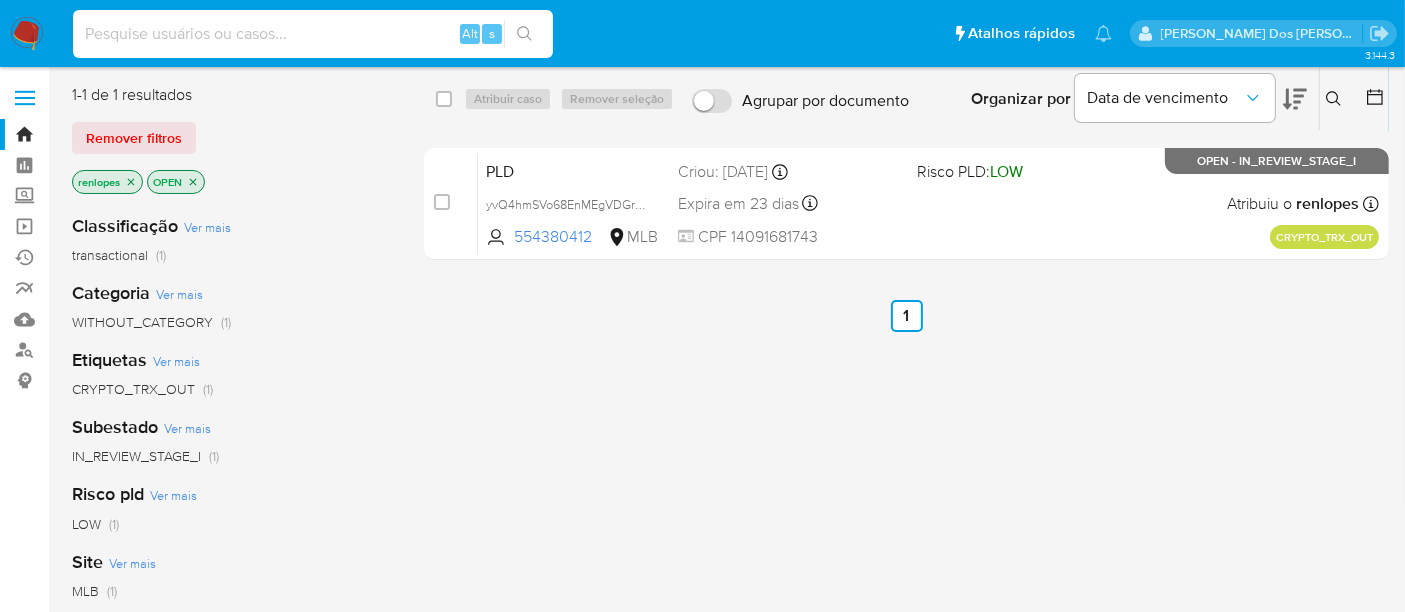 click at bounding box center (313, 34) 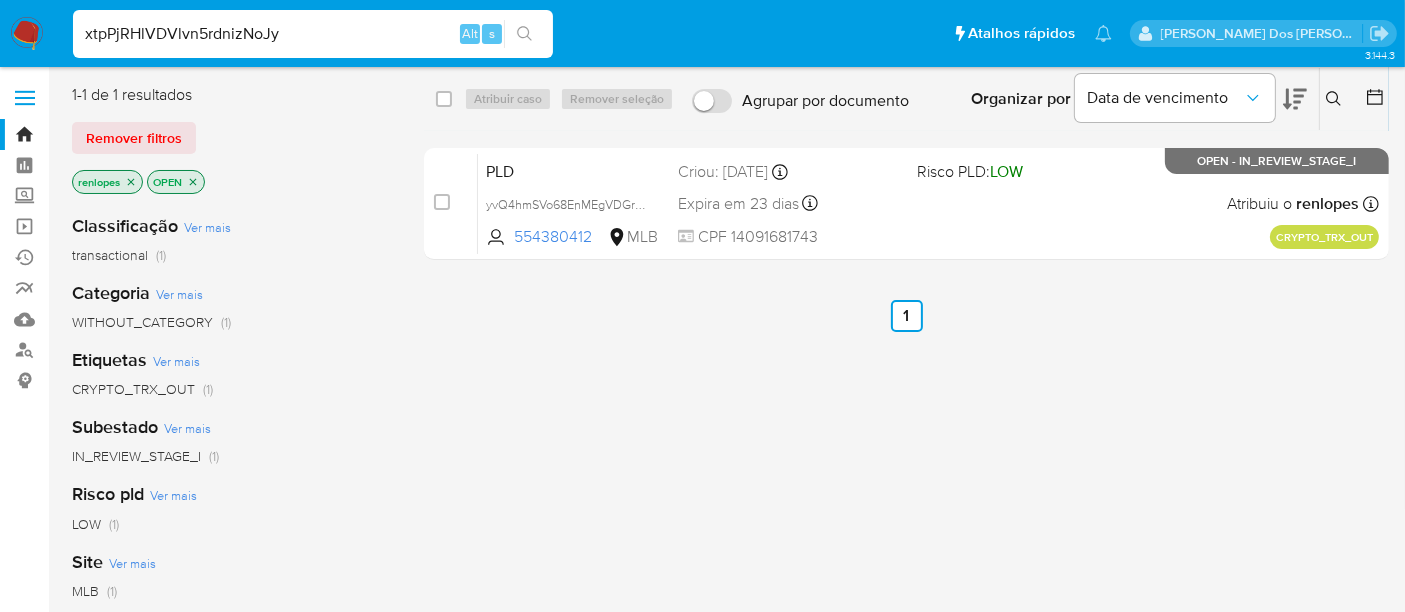 type on "xtpPjRHlVDVlvn5rdnizNoJy" 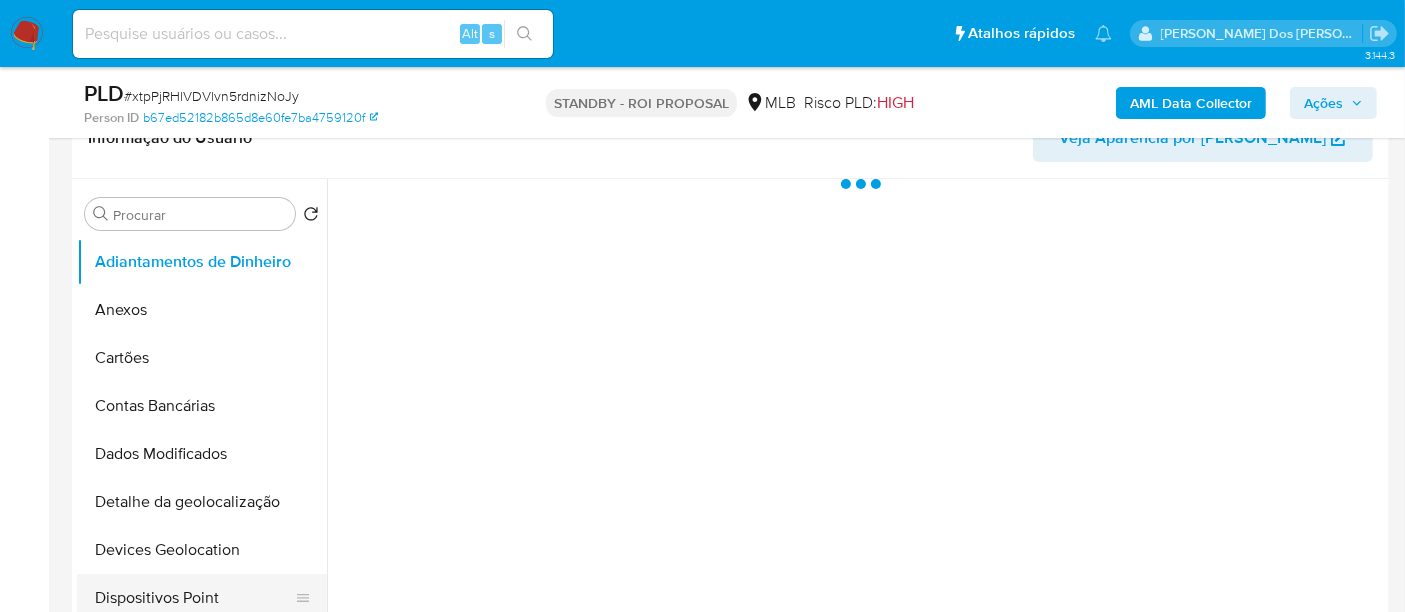 scroll, scrollTop: 666, scrollLeft: 0, axis: vertical 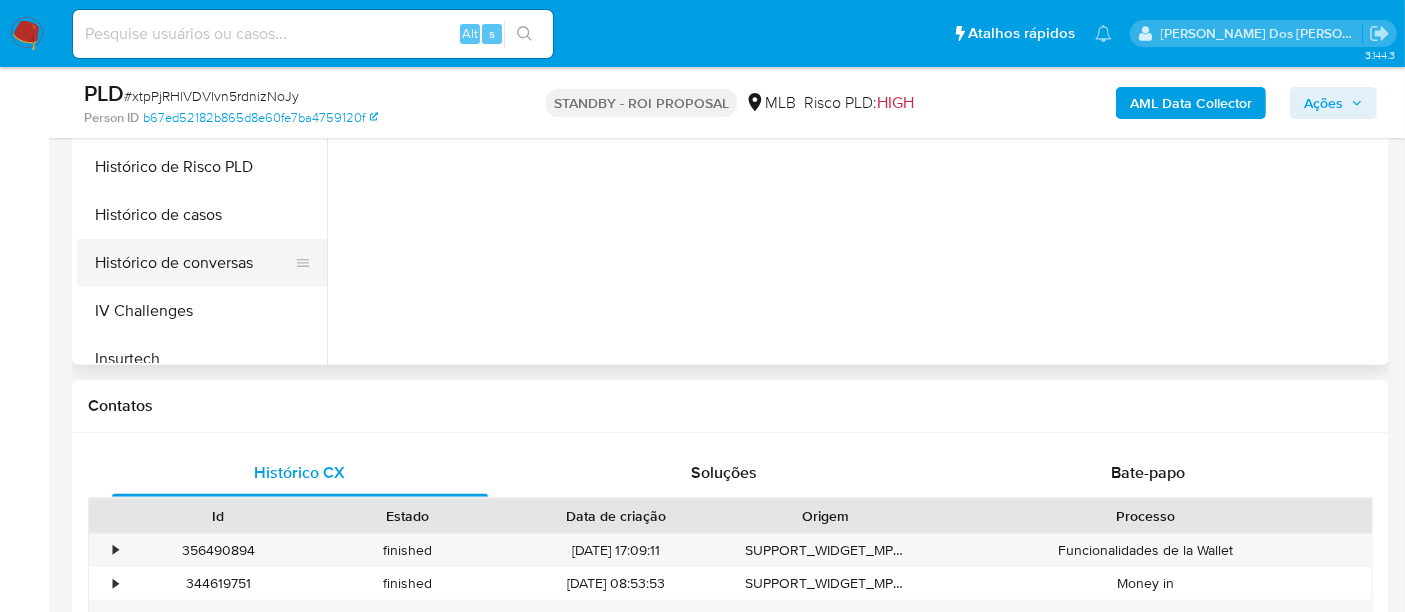 select on "10" 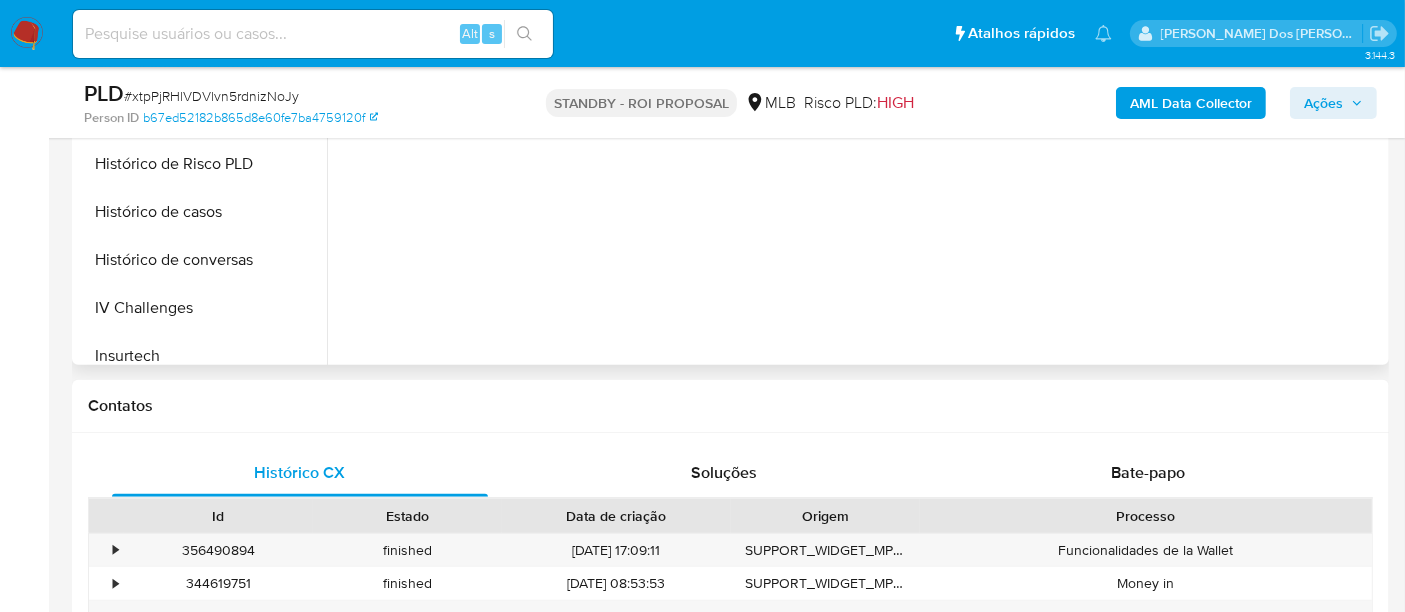 scroll, scrollTop: 555, scrollLeft: 0, axis: vertical 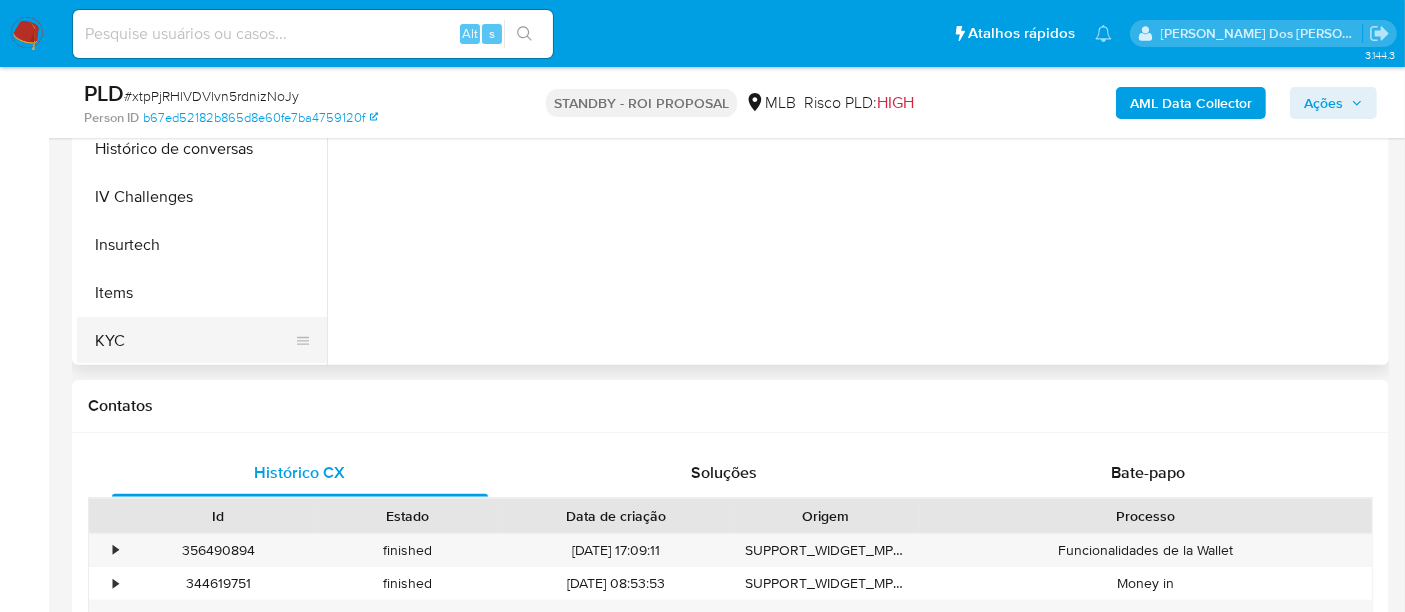 click on "KYC" at bounding box center [194, 341] 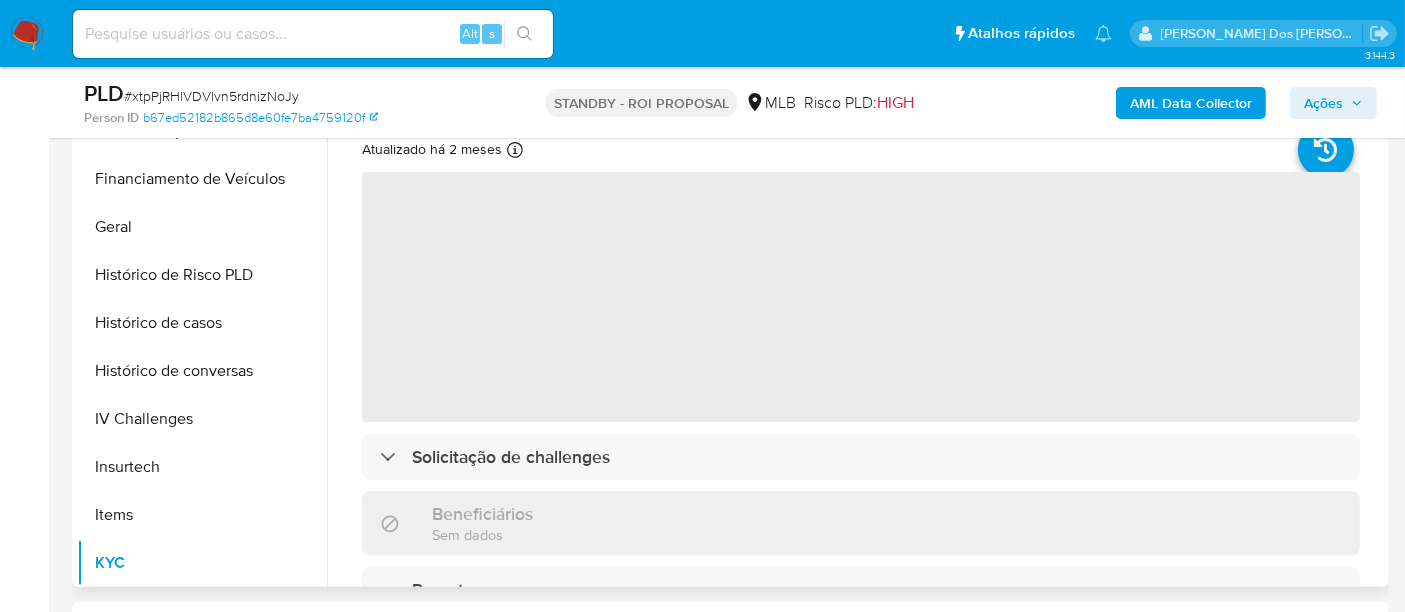 scroll, scrollTop: 333, scrollLeft: 0, axis: vertical 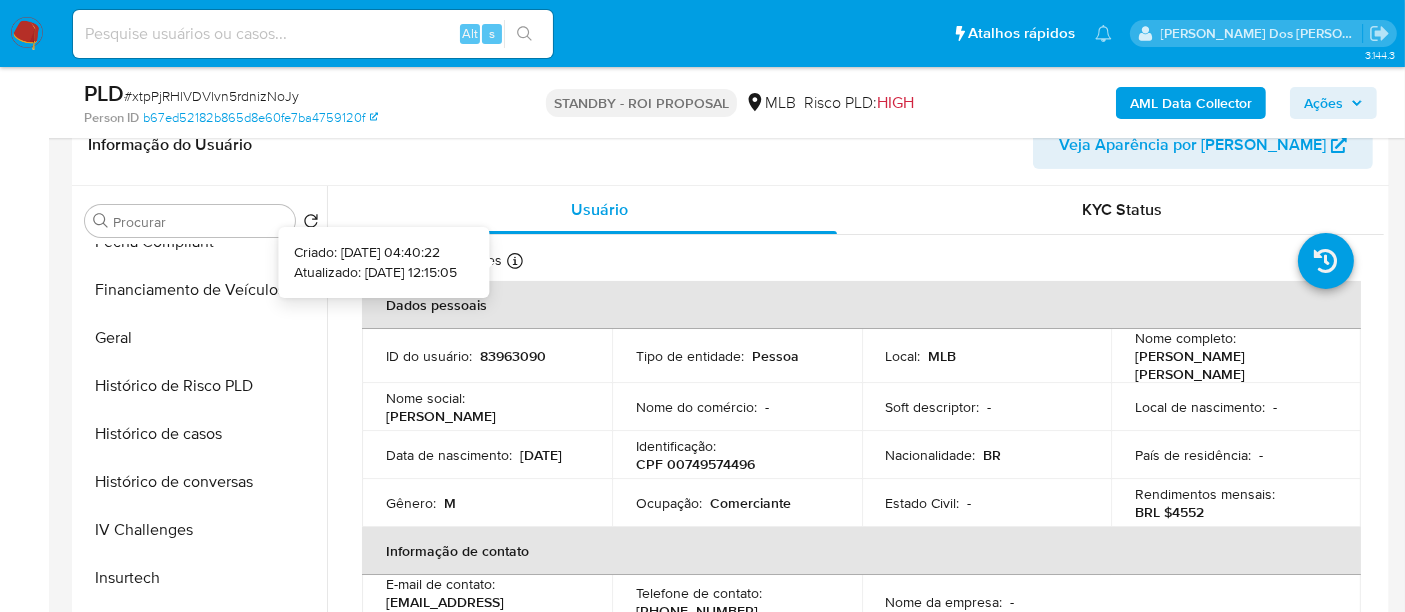 type 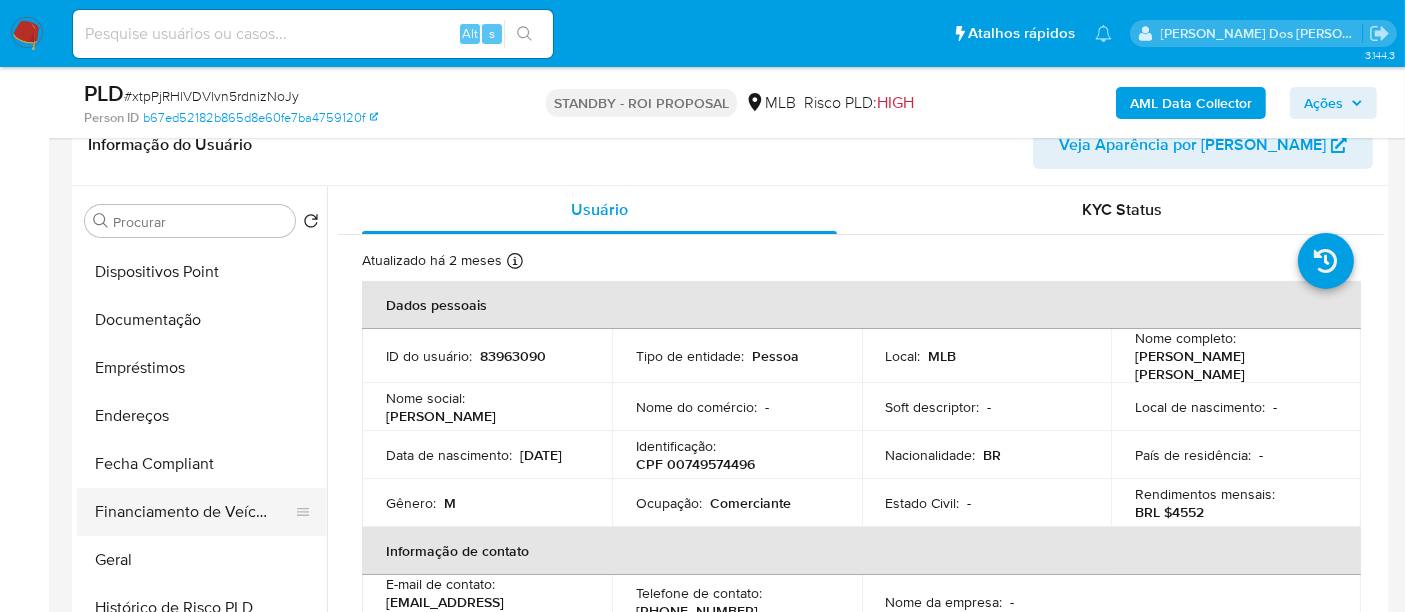 scroll, scrollTop: 444, scrollLeft: 0, axis: vertical 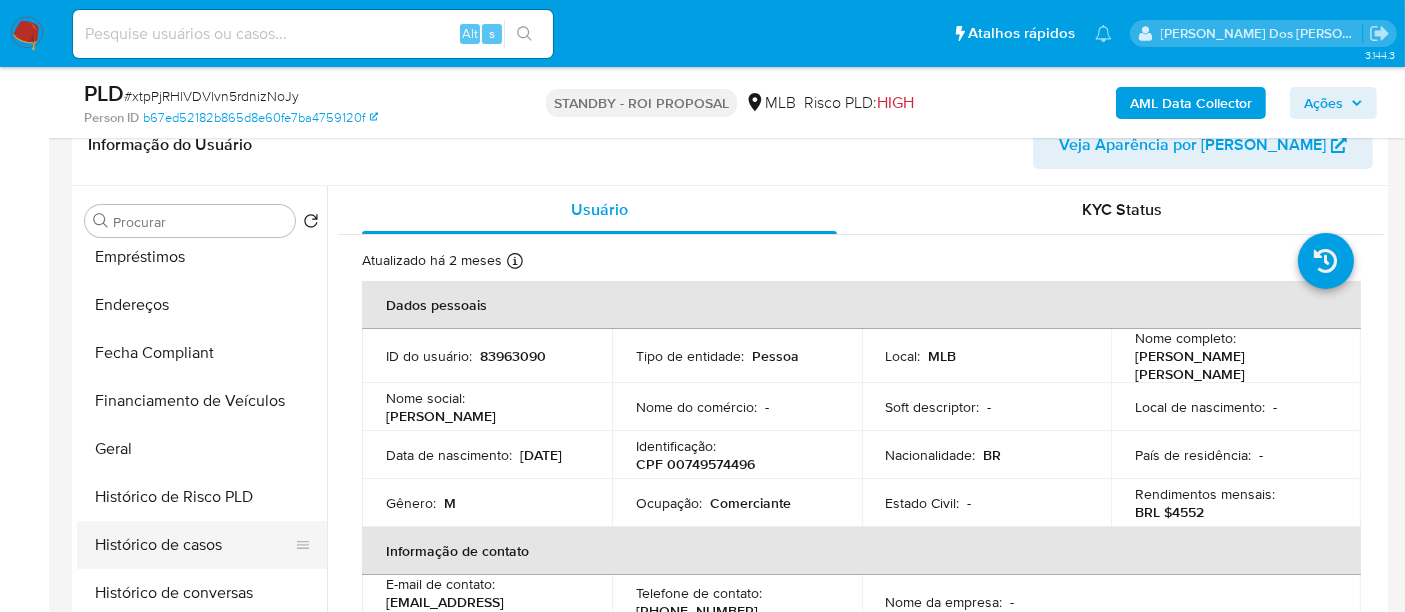 click on "Histórico de casos" at bounding box center (194, 545) 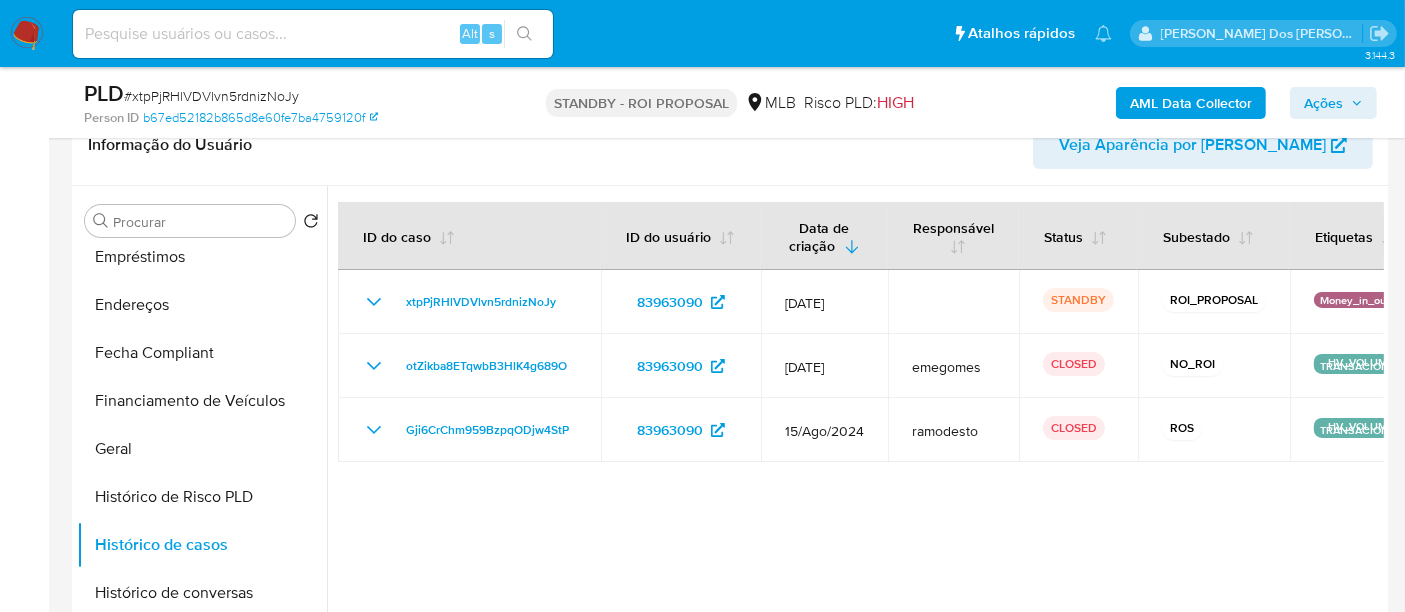 type 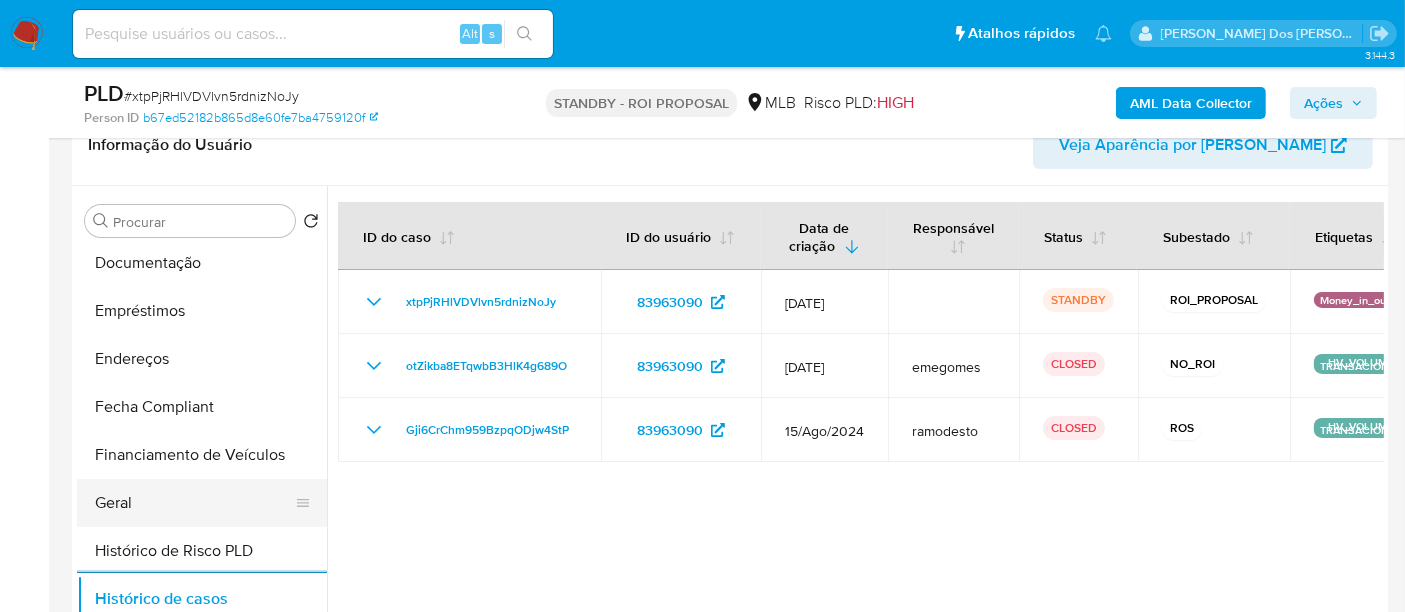 scroll, scrollTop: 222, scrollLeft: 0, axis: vertical 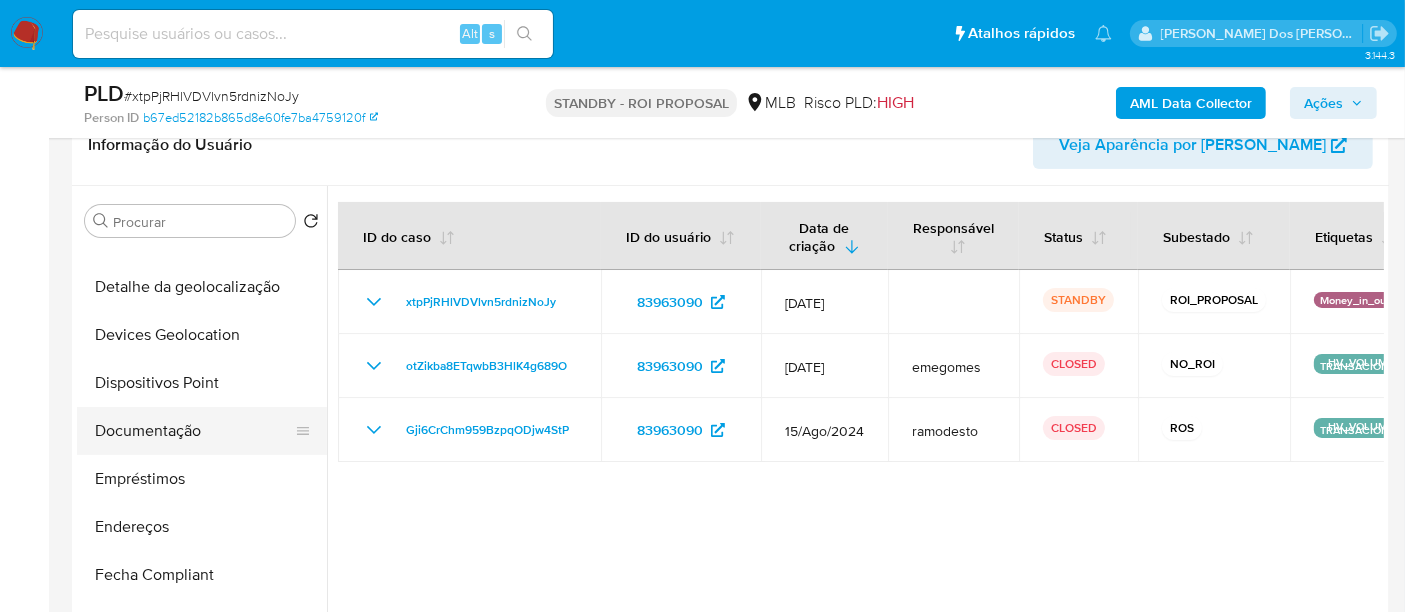 click on "Documentação" at bounding box center [194, 431] 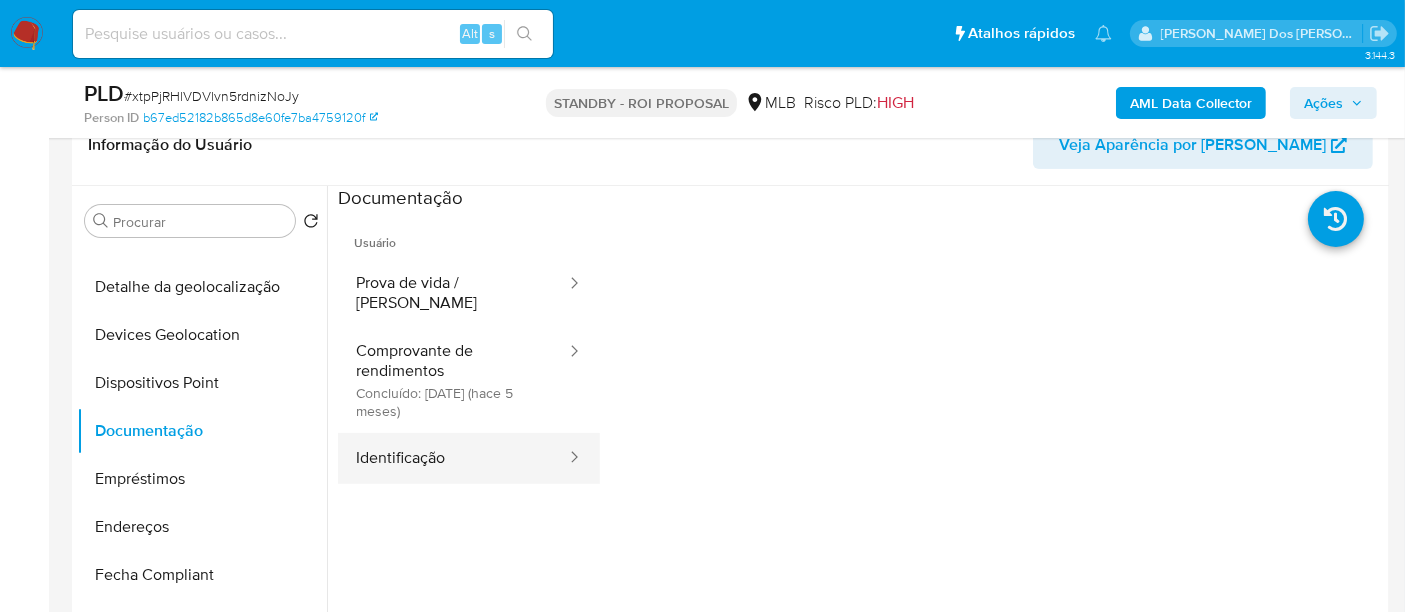 click on "Identificação" at bounding box center [453, 458] 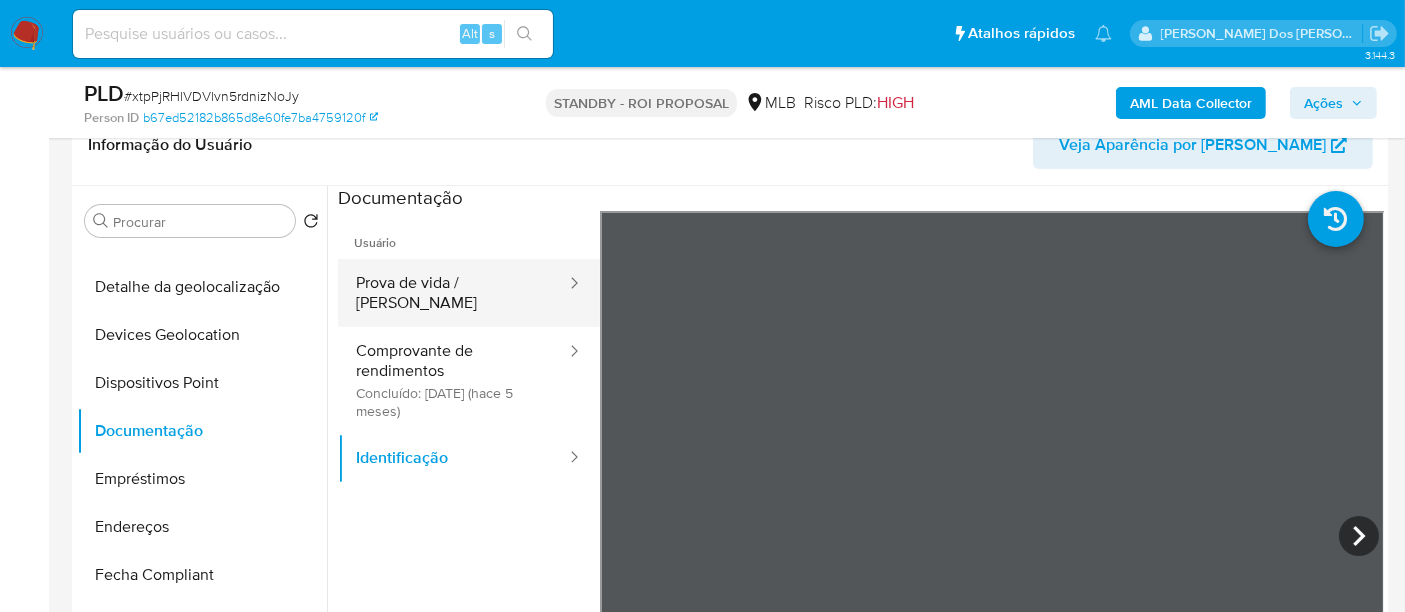 click on "Prova de vida / Selfie" at bounding box center [453, 293] 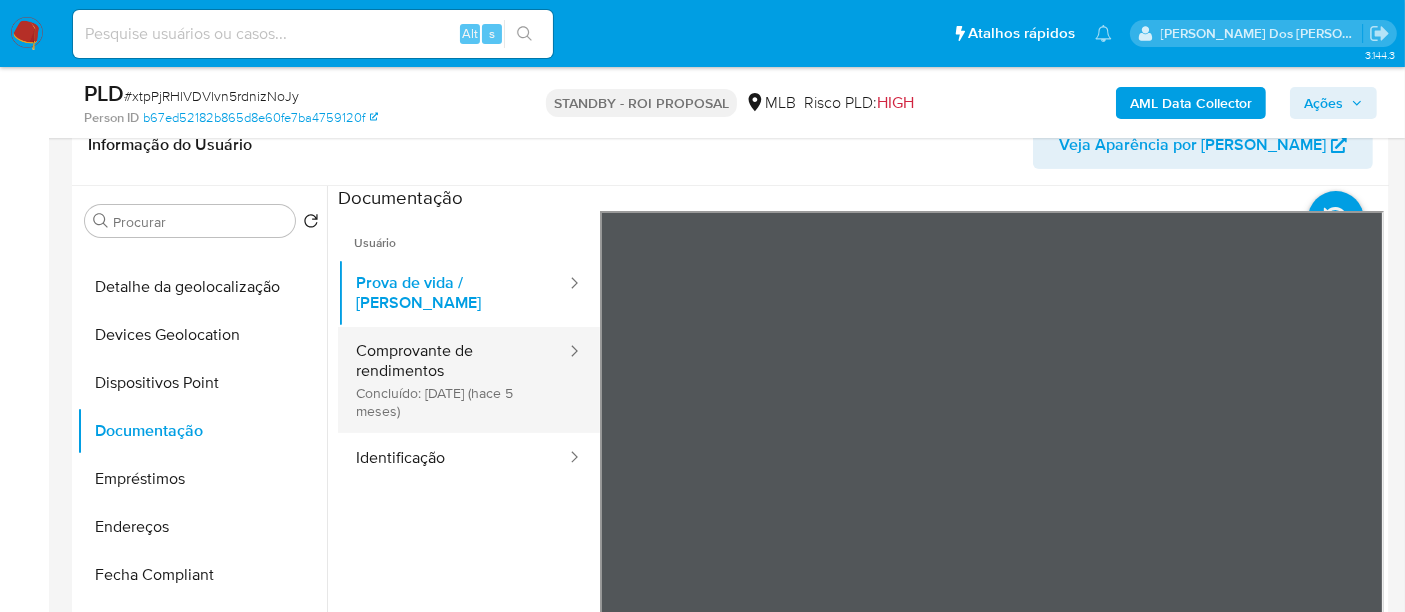 drag, startPoint x: 394, startPoint y: 350, endPoint x: 499, endPoint y: 350, distance: 105 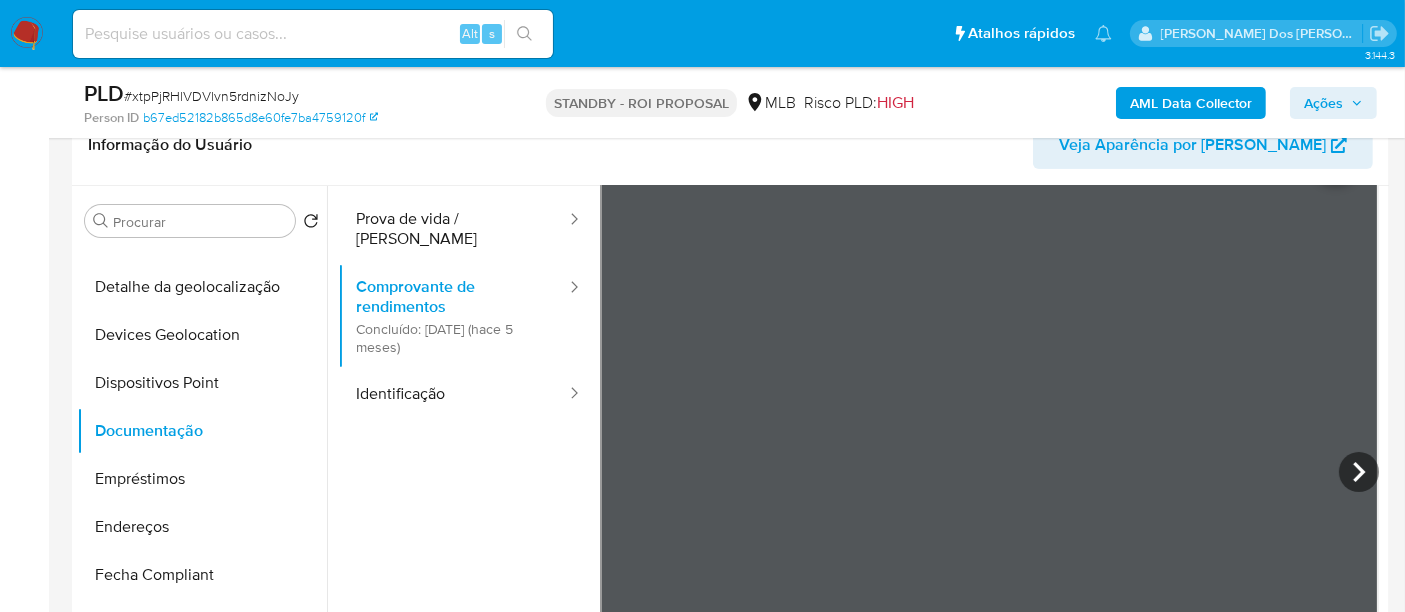 scroll, scrollTop: 111, scrollLeft: 0, axis: vertical 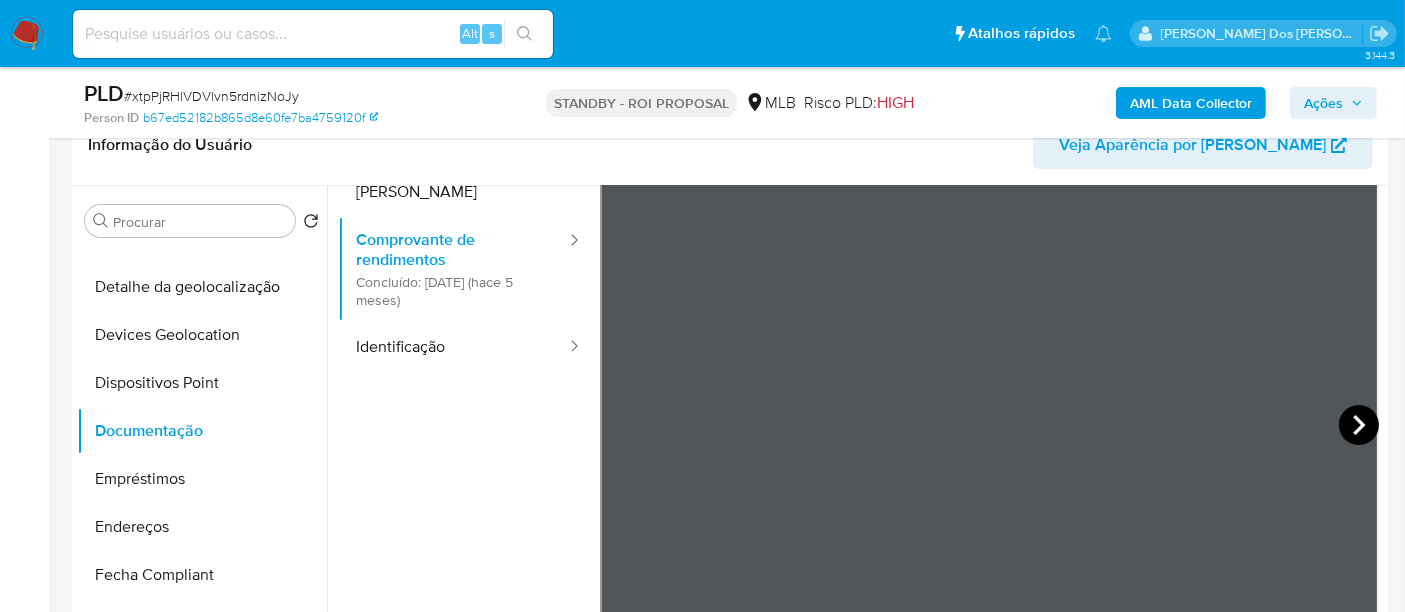 click 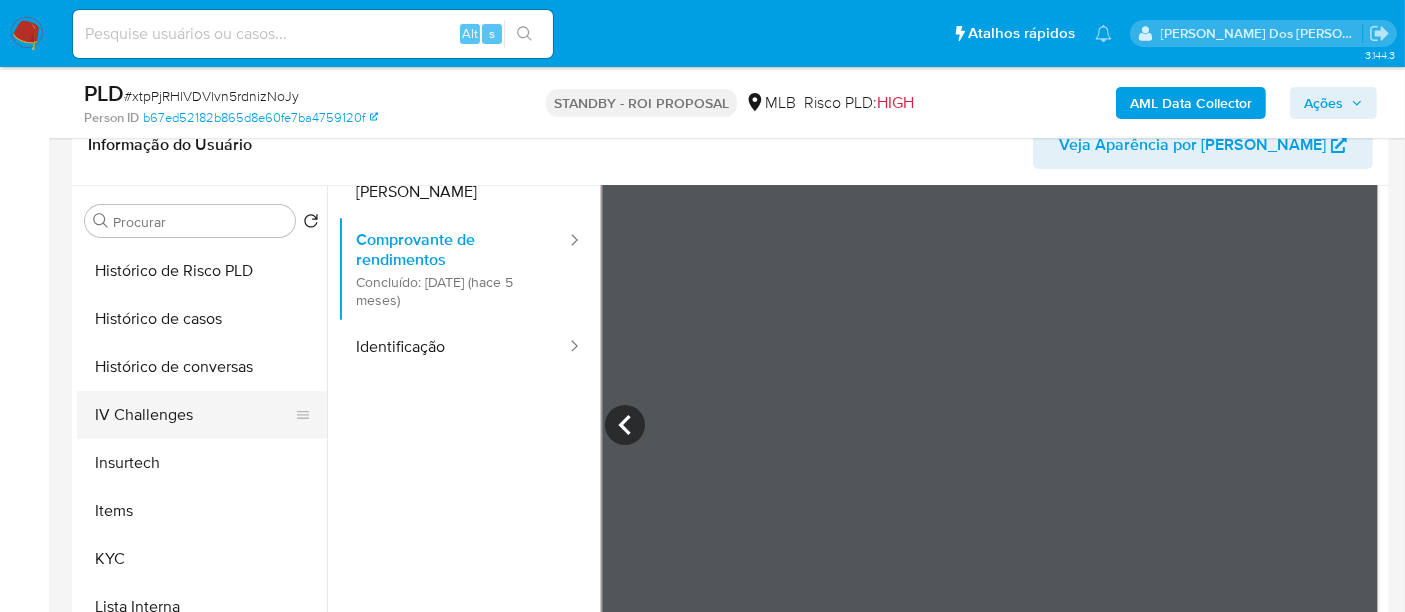scroll, scrollTop: 844, scrollLeft: 0, axis: vertical 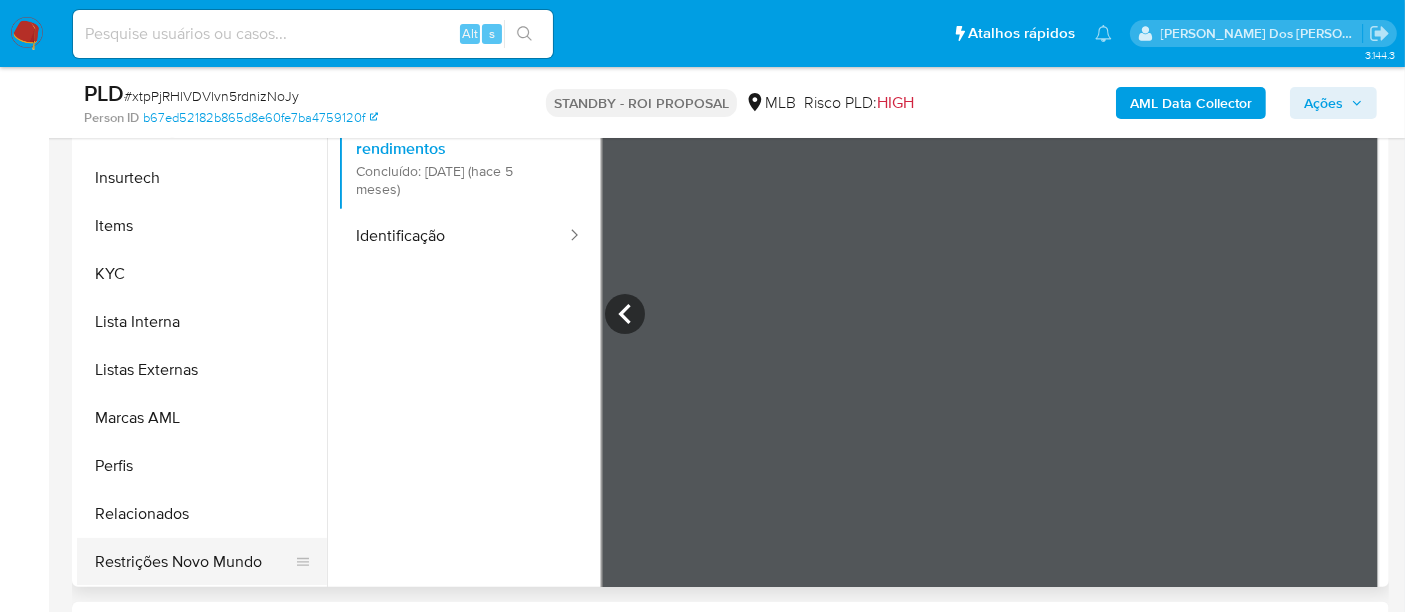 click on "Restrições Novo Mundo" at bounding box center [194, 562] 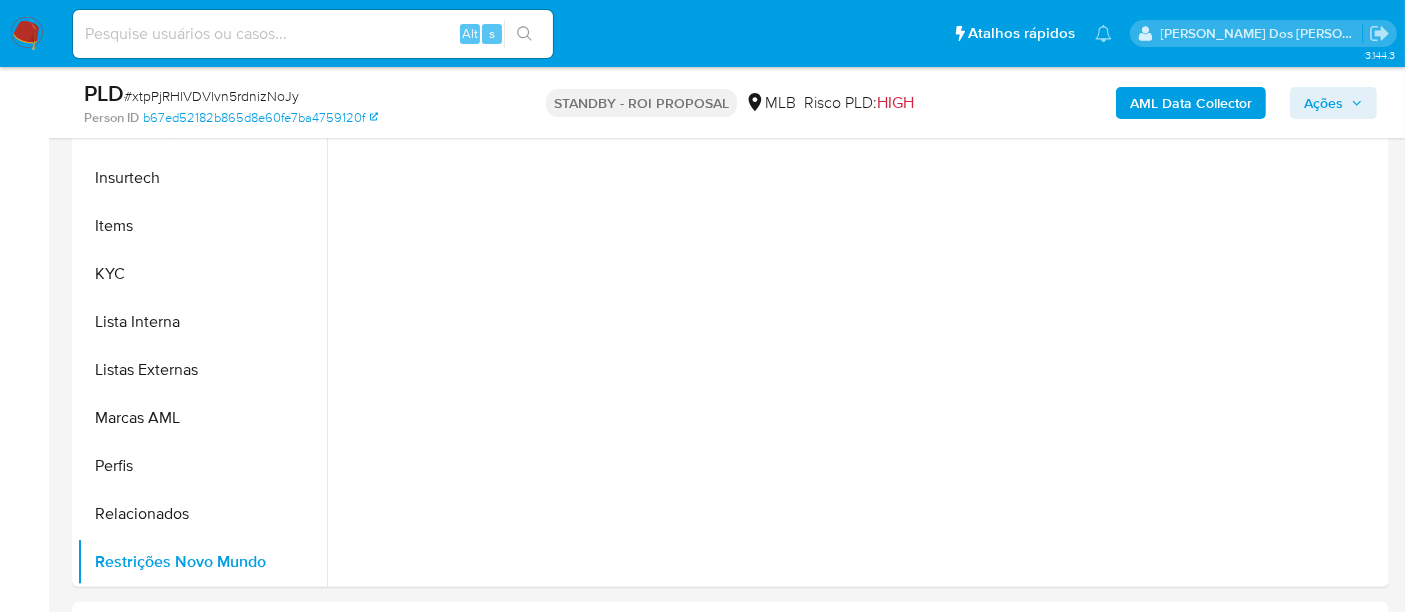 scroll, scrollTop: 0, scrollLeft: 0, axis: both 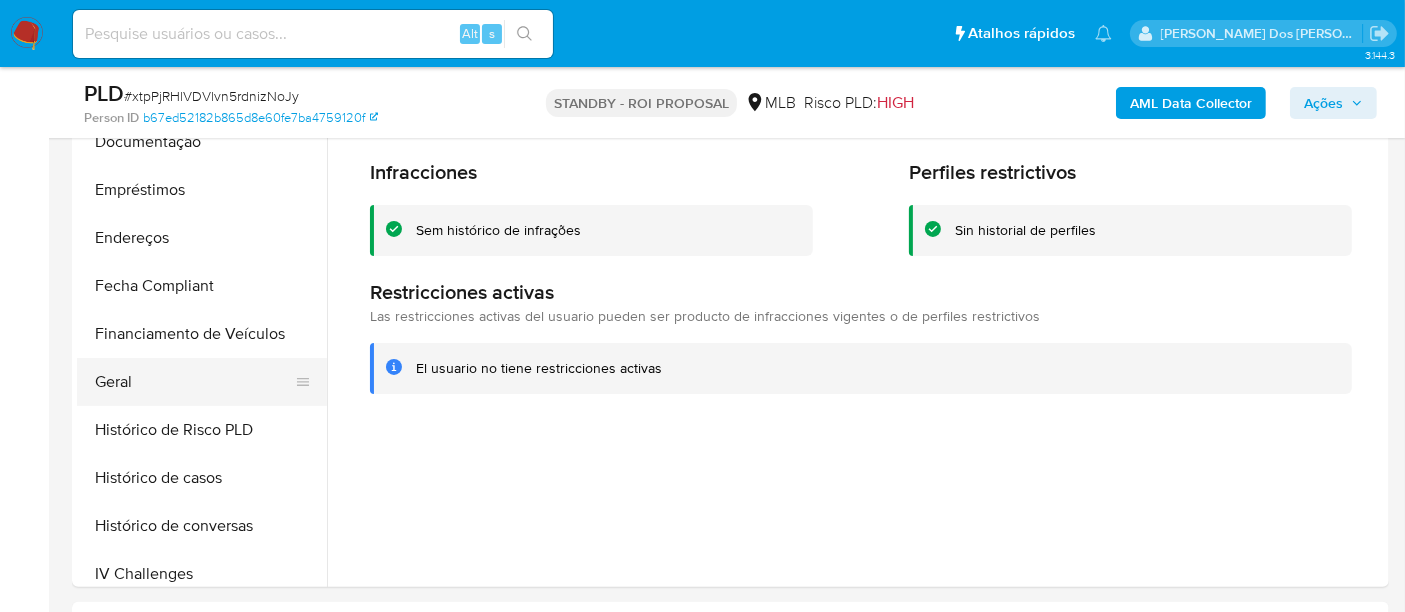 click on "Geral" at bounding box center (194, 382) 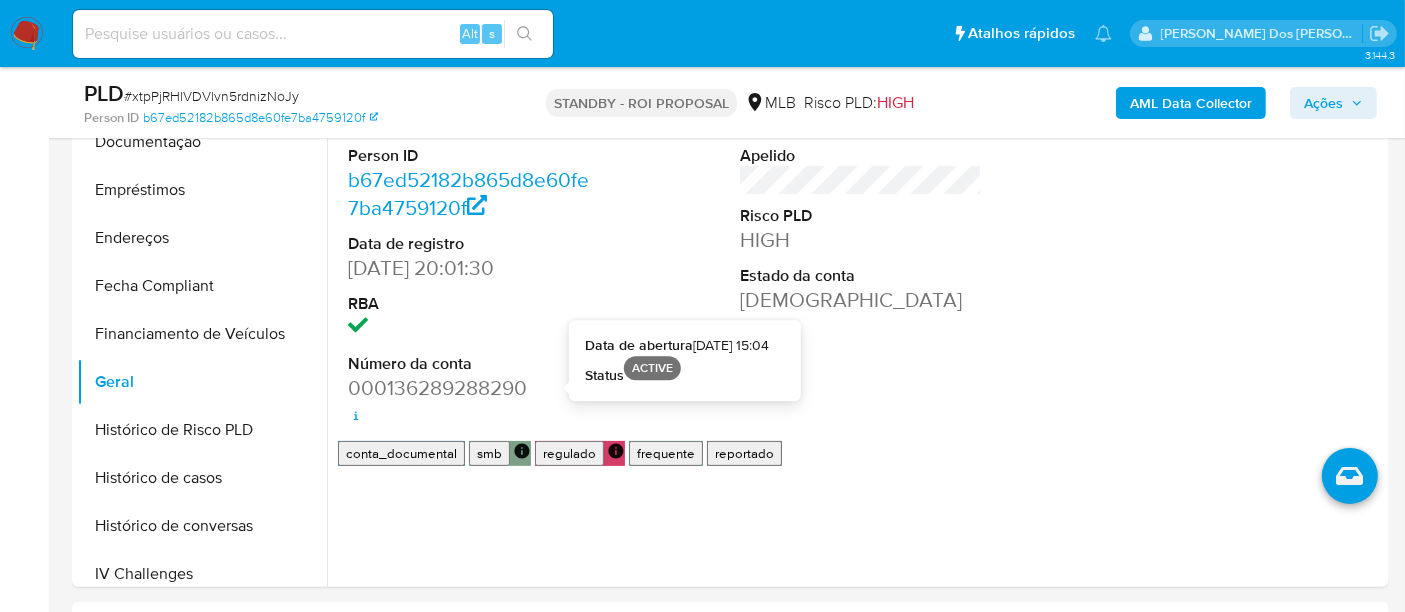 type 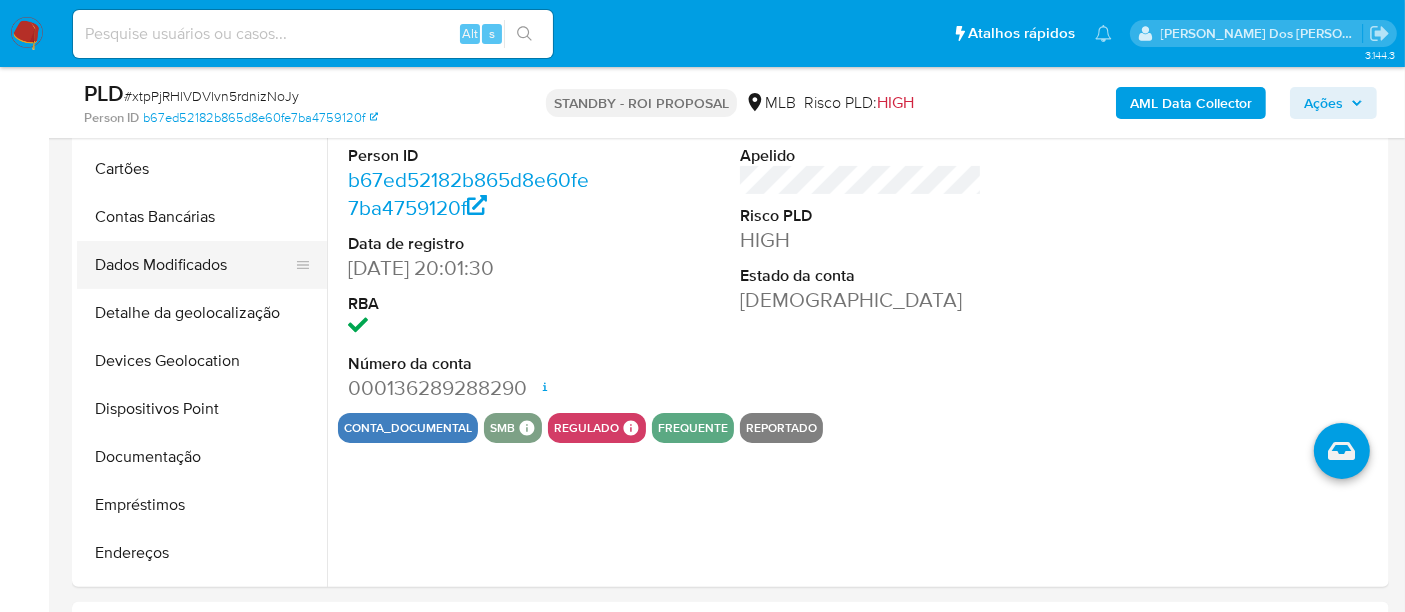 scroll, scrollTop: 0, scrollLeft: 0, axis: both 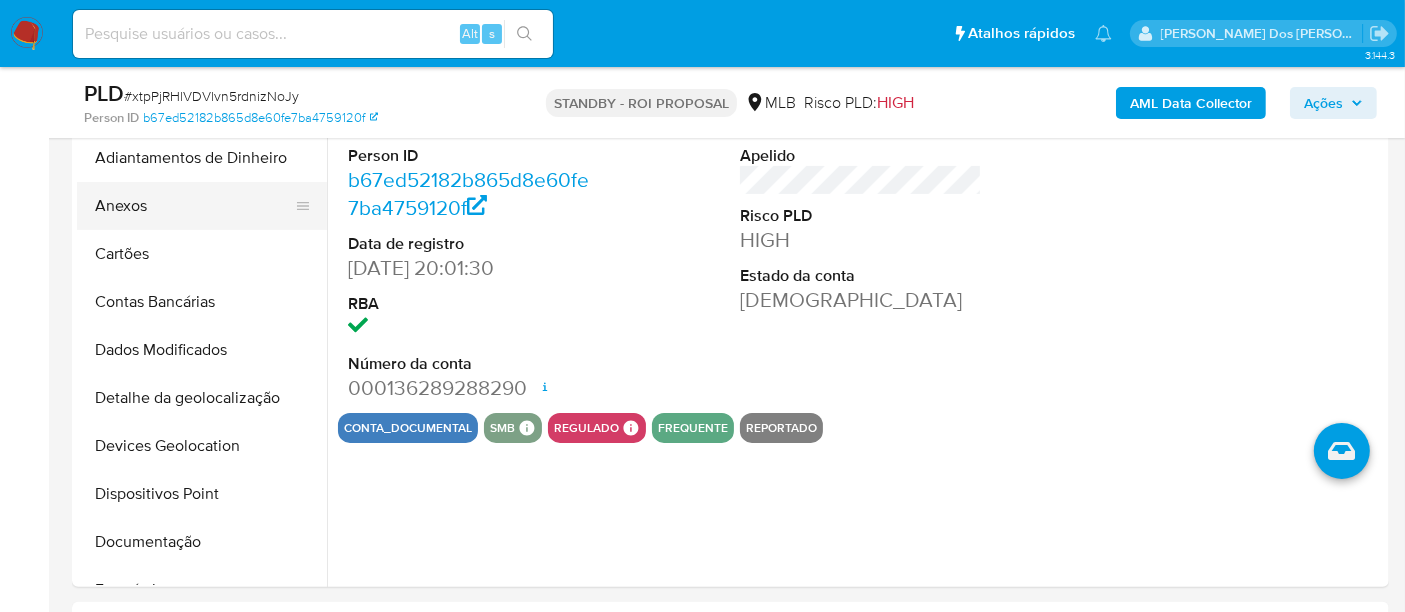 click on "Anexos" at bounding box center (194, 206) 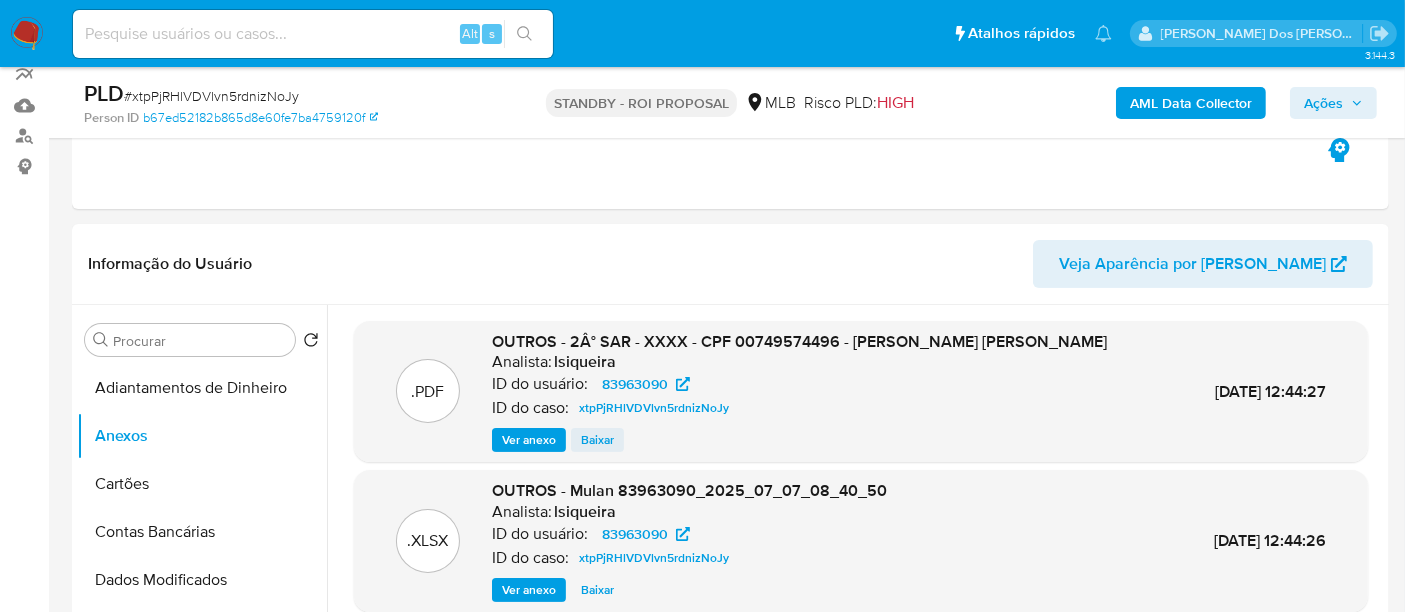 scroll, scrollTop: 333, scrollLeft: 0, axis: vertical 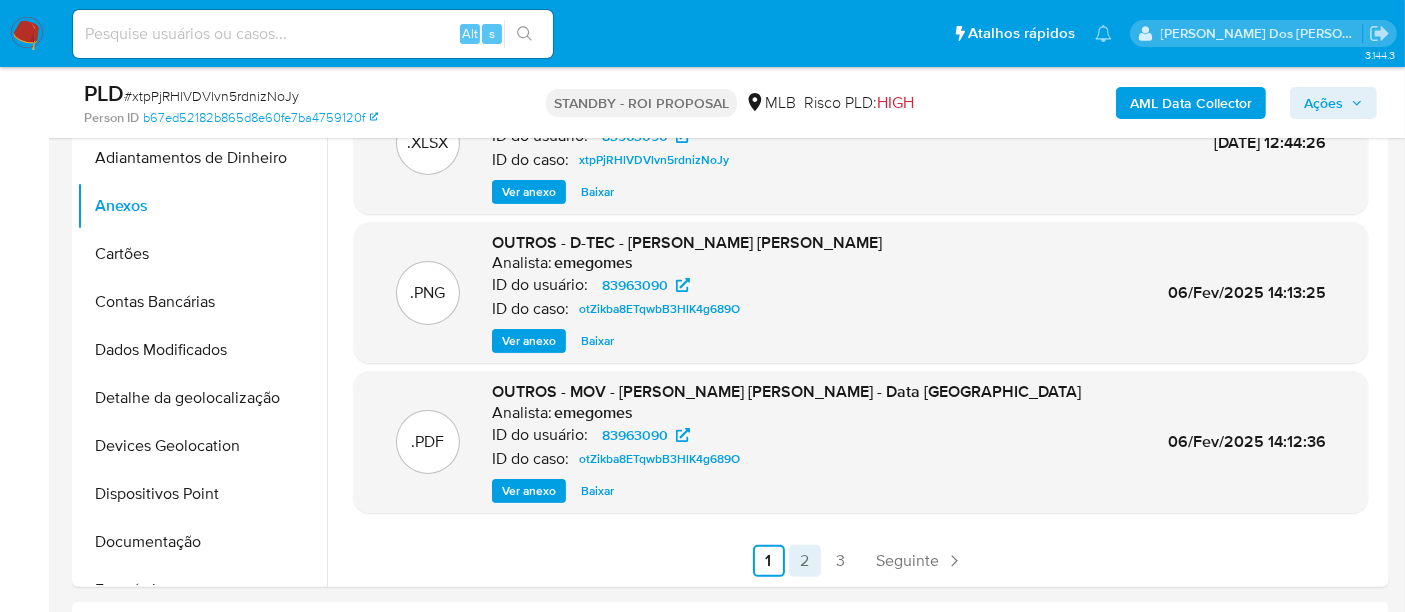click on "2" at bounding box center [805, 561] 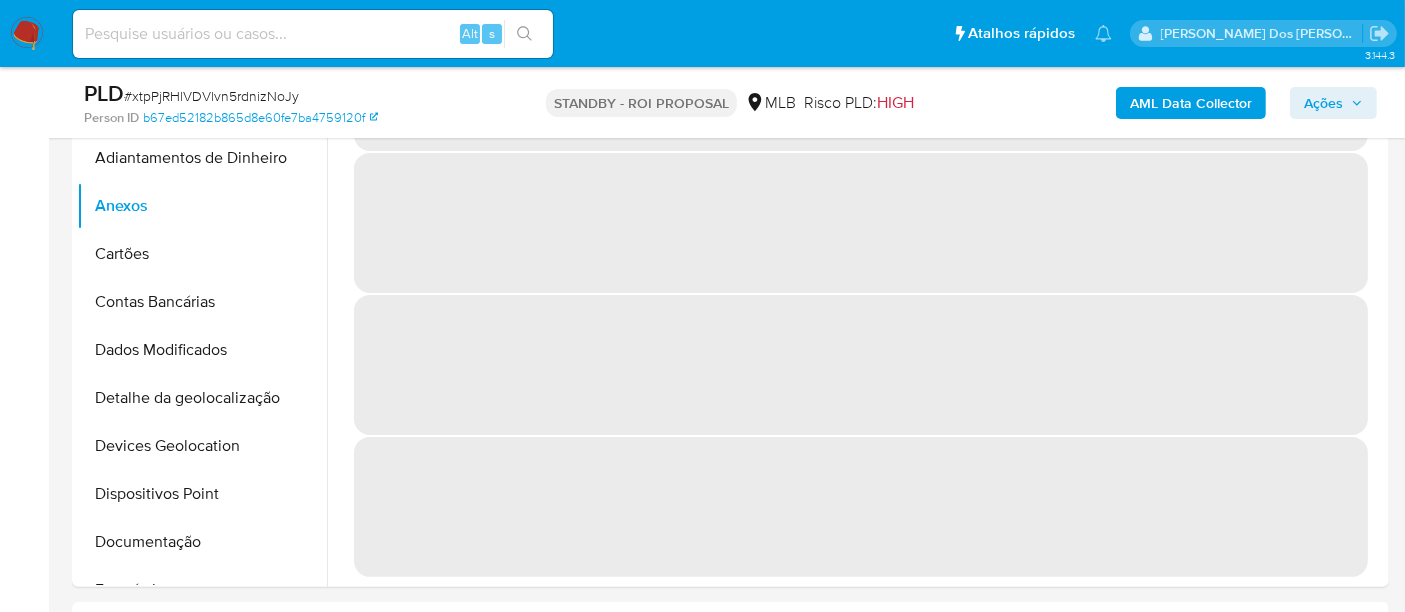 scroll, scrollTop: 0, scrollLeft: 0, axis: both 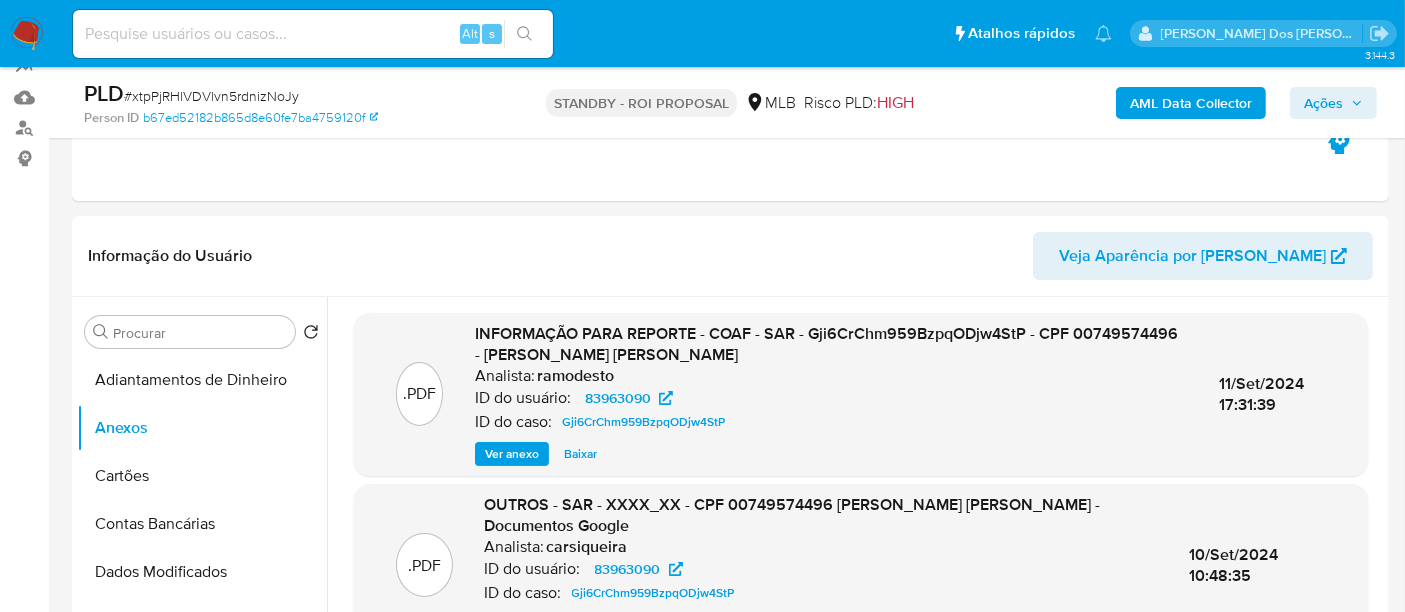 click on "Ver anexo" at bounding box center [512, 454] 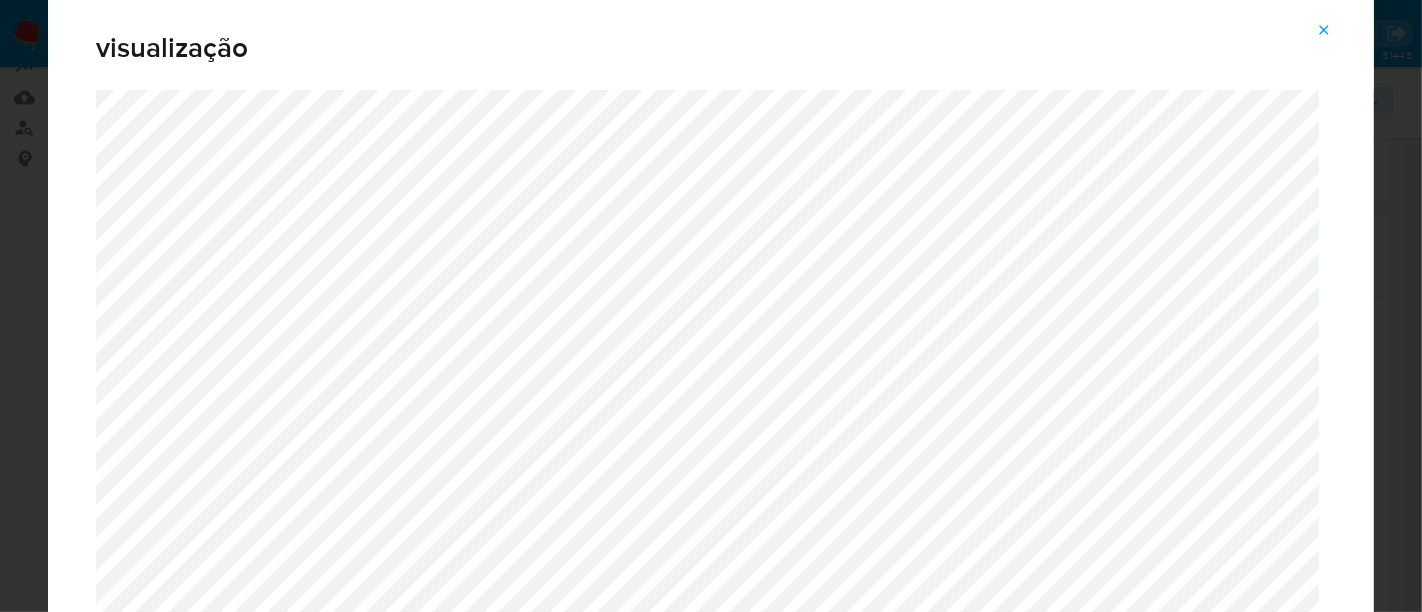 click 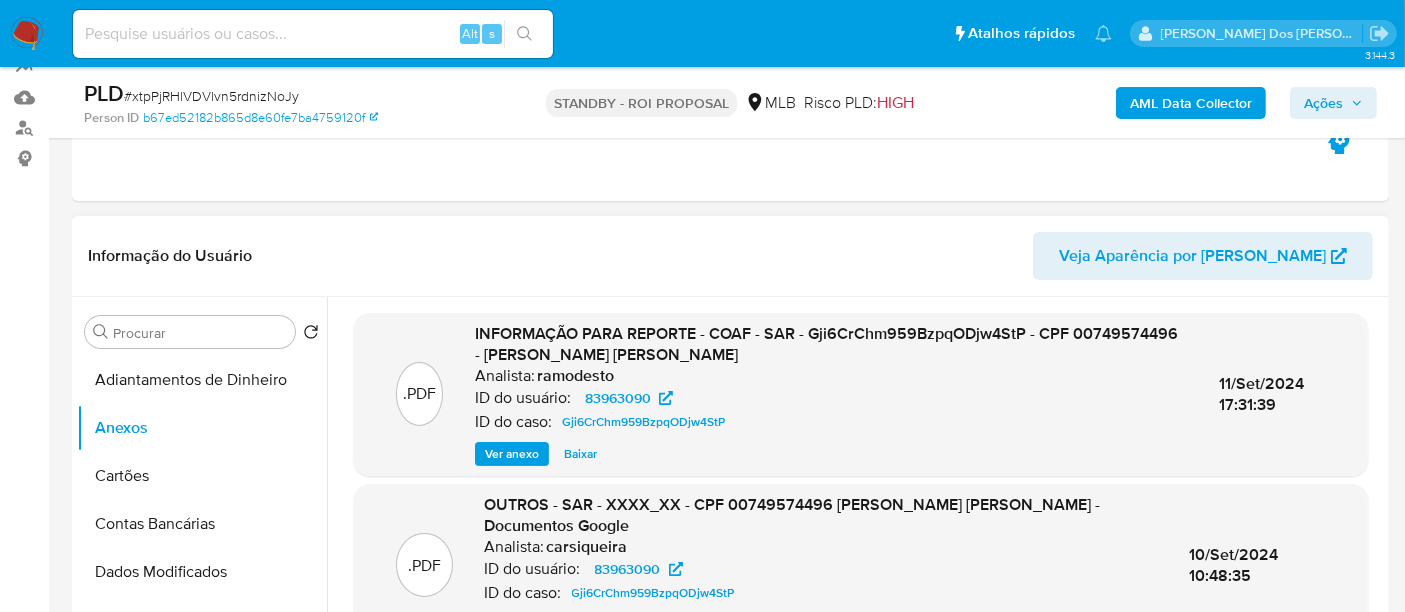 click on "Informação do Usuário Veja Aparência por Pessoa" at bounding box center [730, 256] 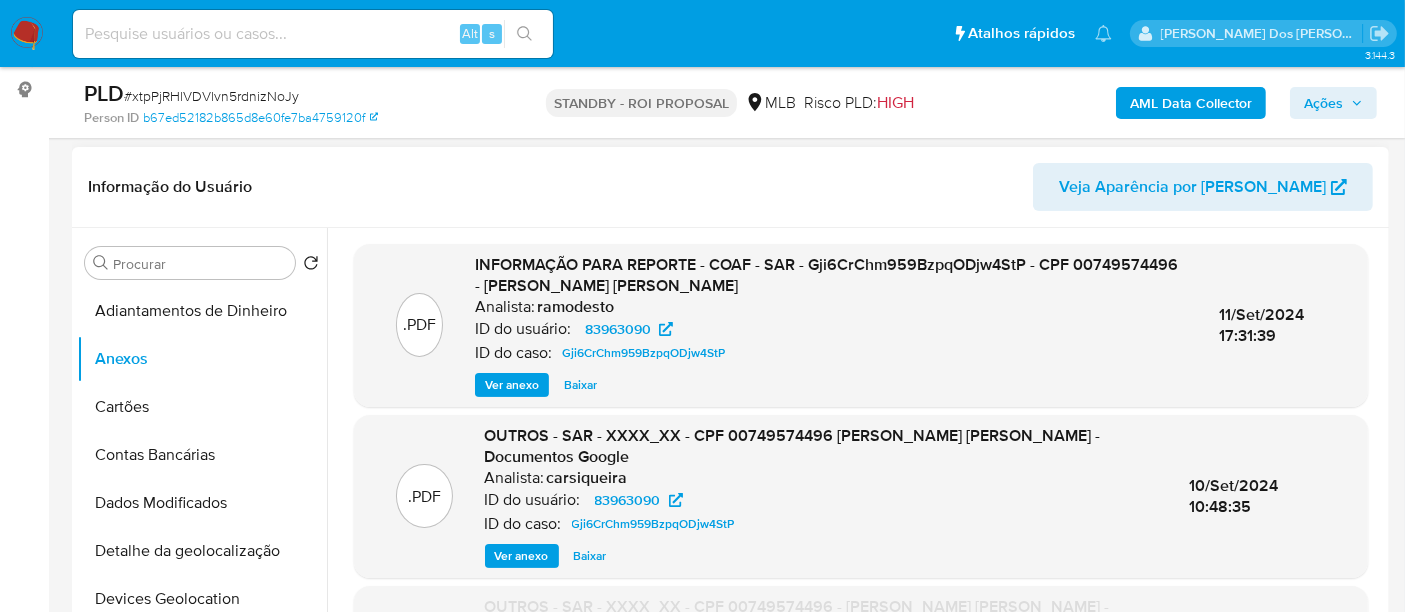 scroll, scrollTop: 222, scrollLeft: 0, axis: vertical 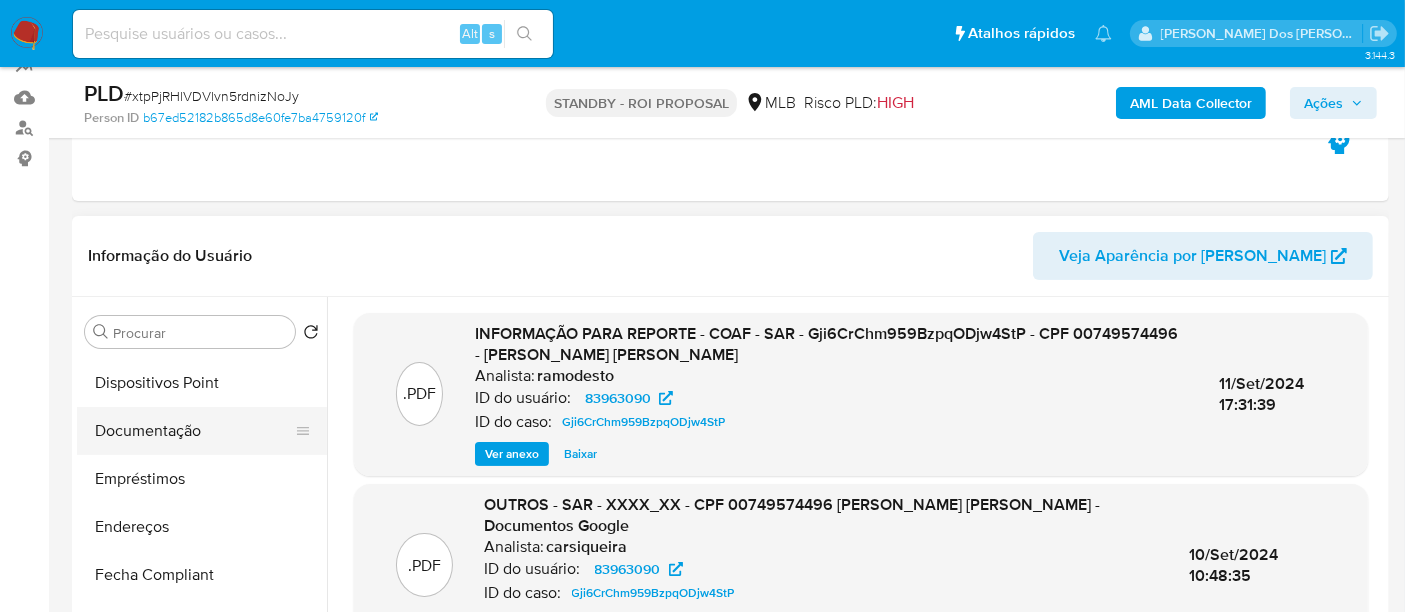 drag, startPoint x: 158, startPoint y: 440, endPoint x: 171, endPoint y: 404, distance: 38.27532 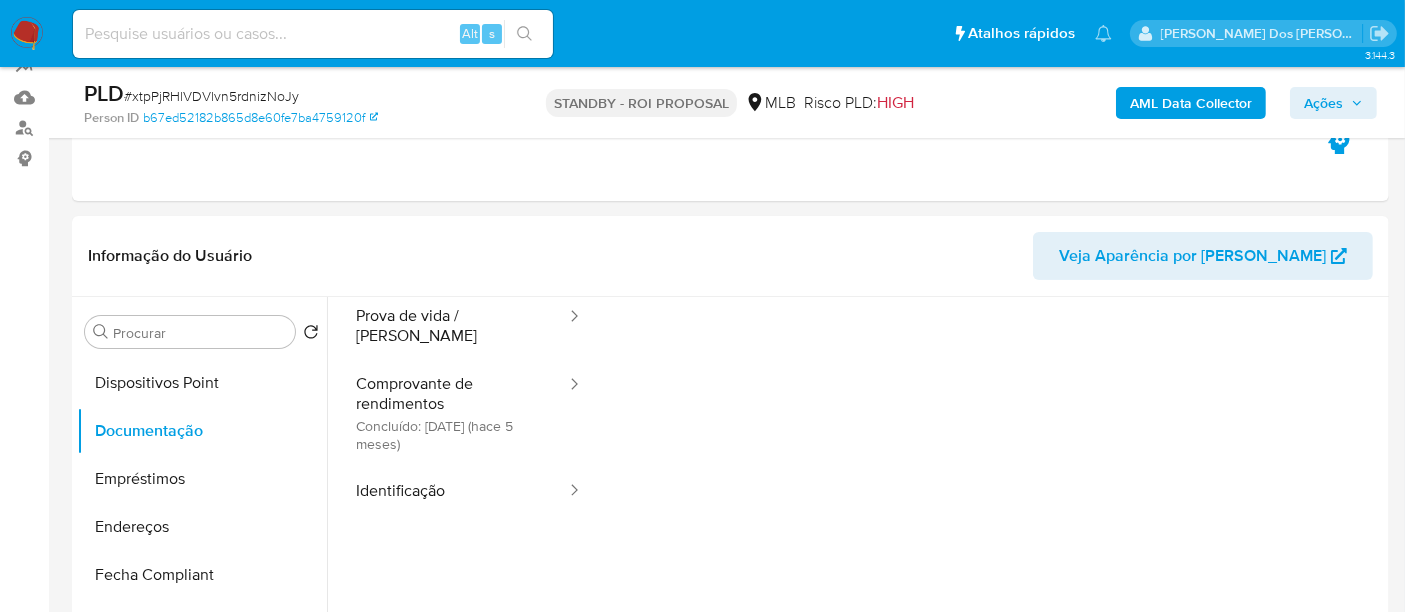 scroll, scrollTop: 111, scrollLeft: 0, axis: vertical 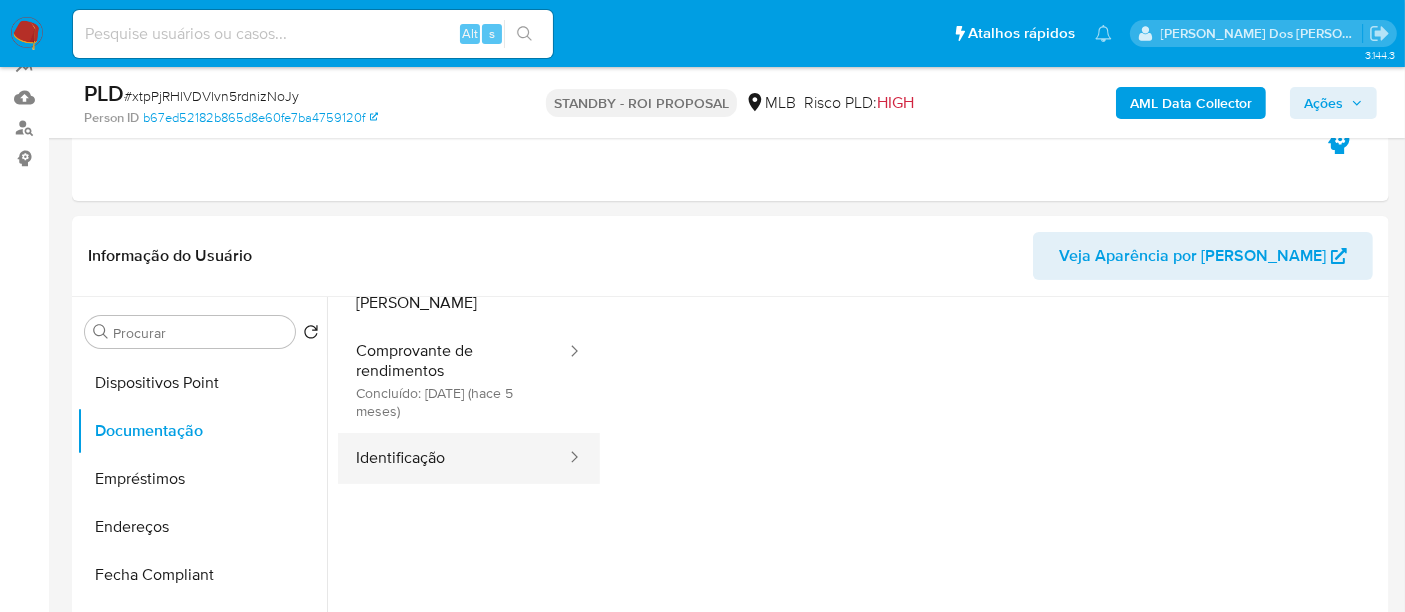 click on "Identificação" at bounding box center [453, 458] 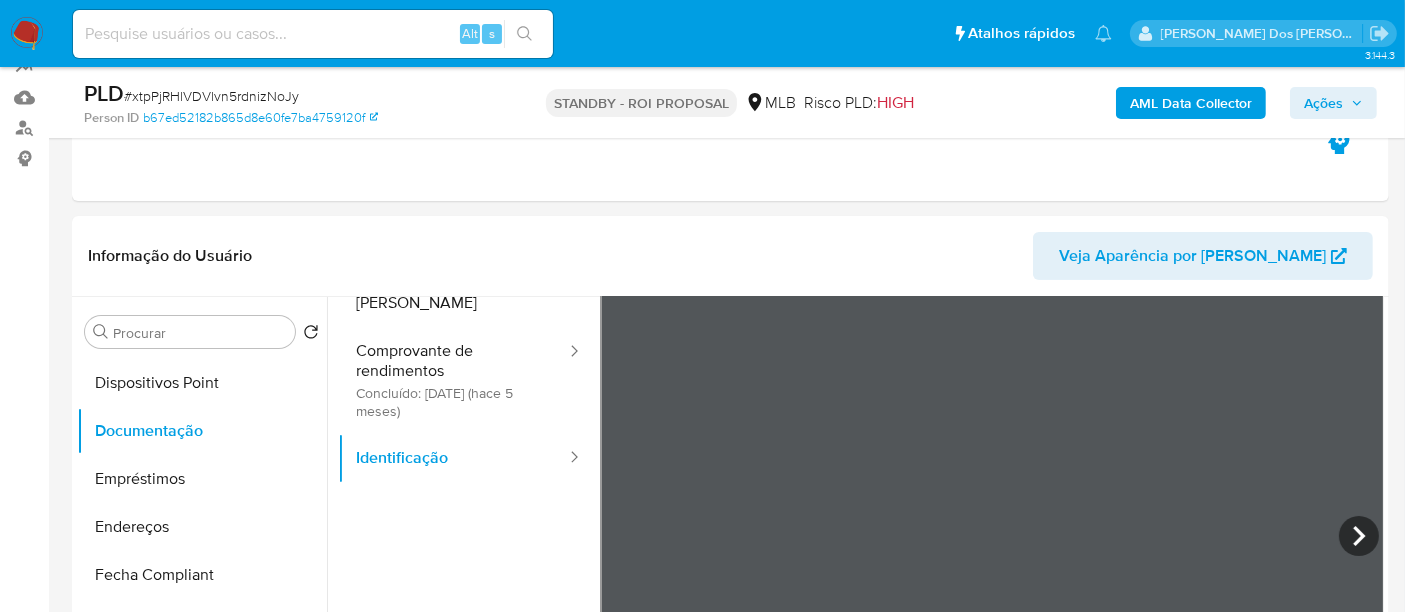 type 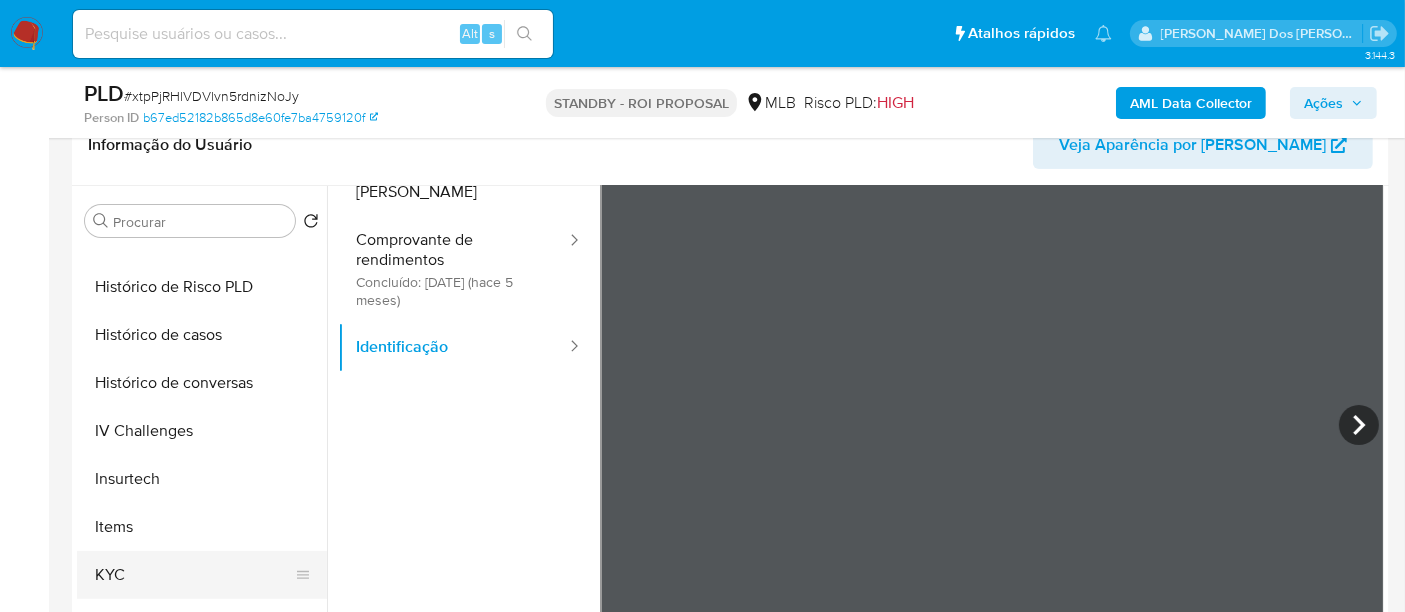scroll, scrollTop: 777, scrollLeft: 0, axis: vertical 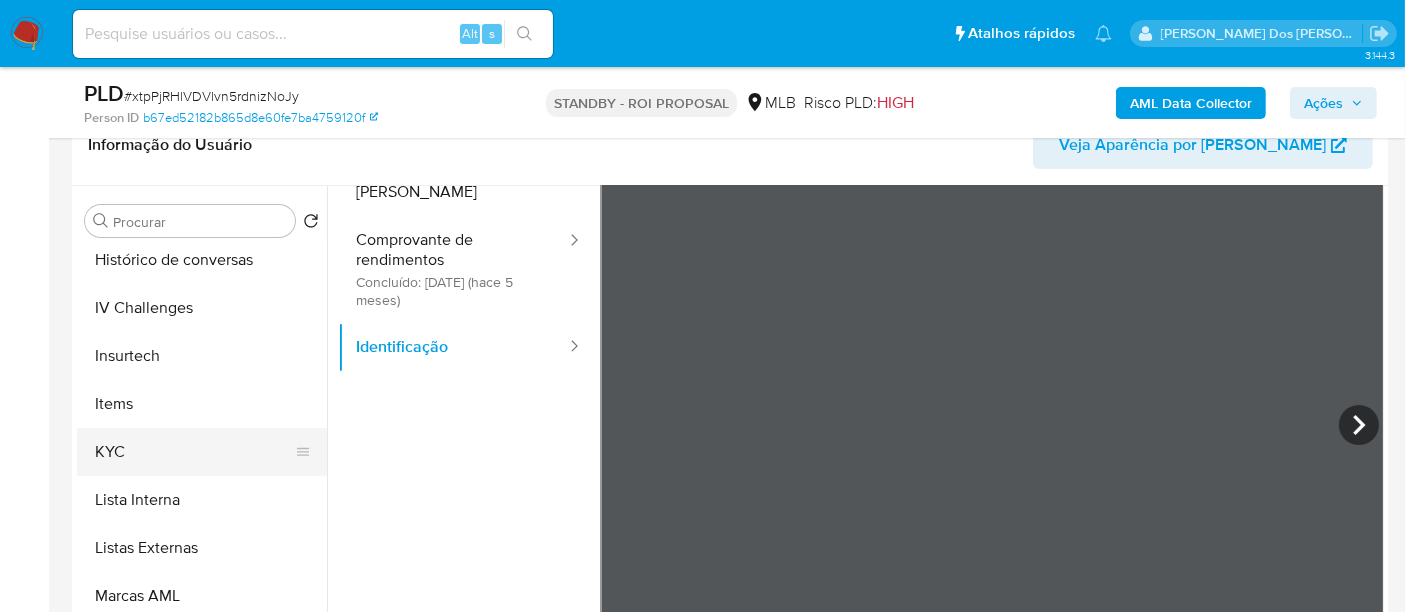 click on "KYC" at bounding box center (194, 452) 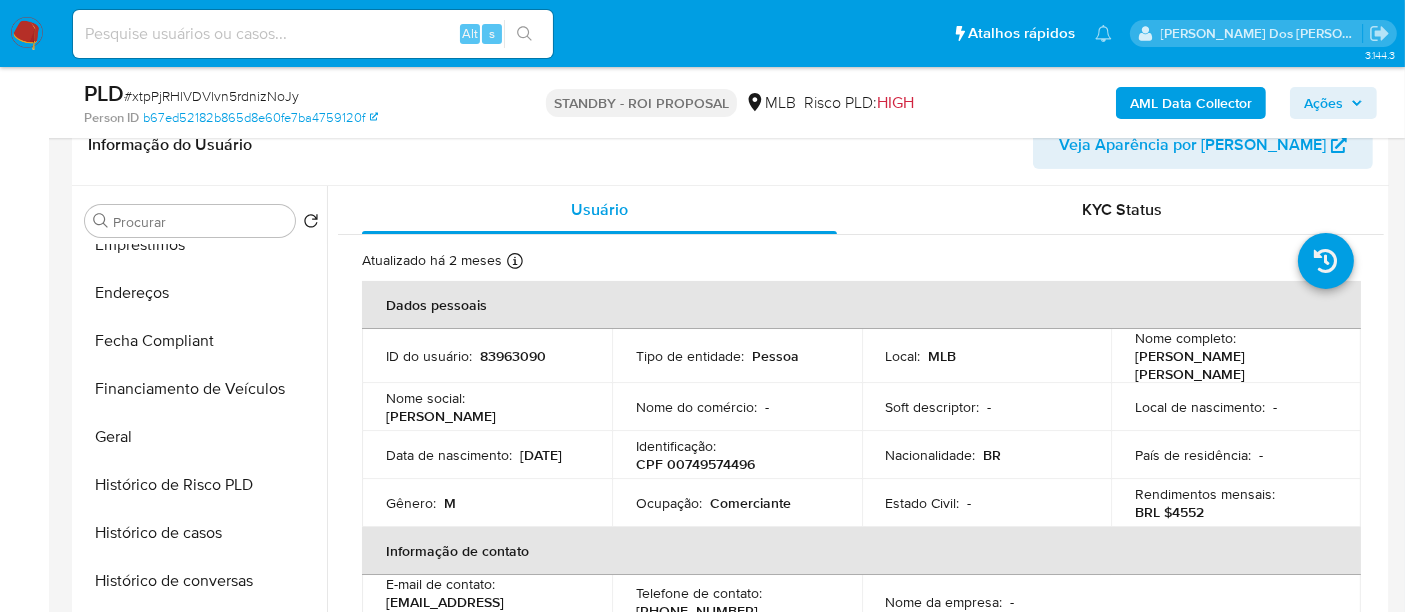 scroll, scrollTop: 333, scrollLeft: 0, axis: vertical 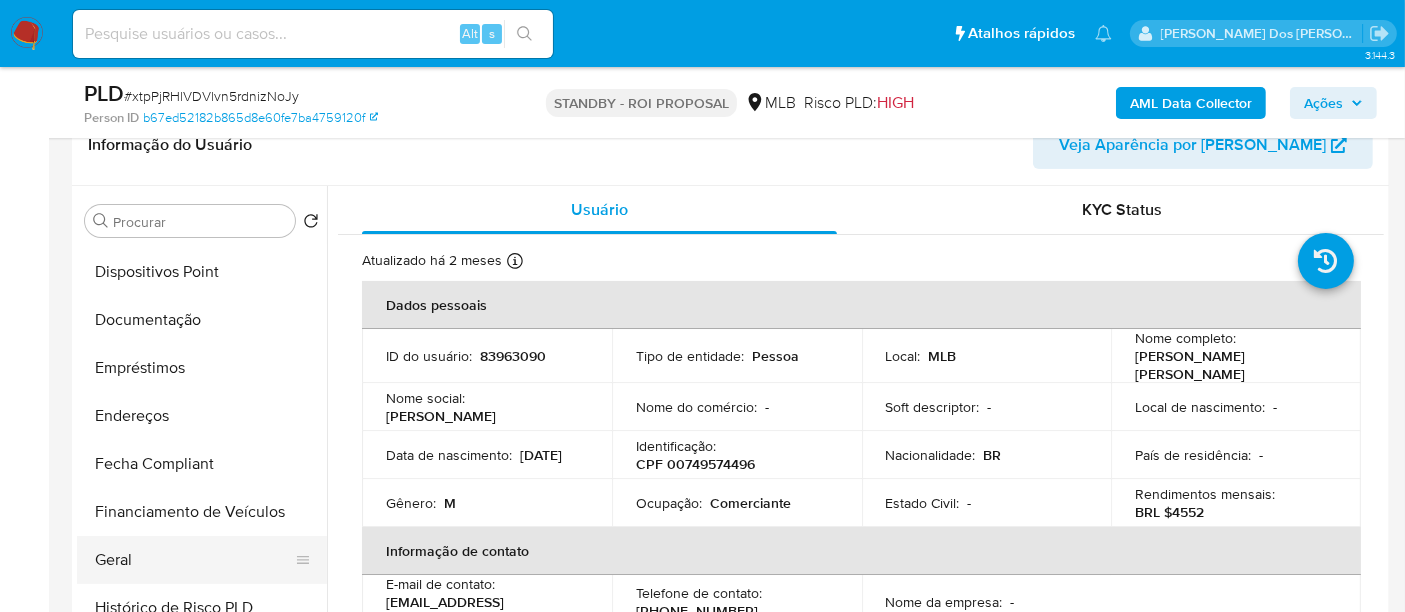 click on "Geral" at bounding box center [194, 560] 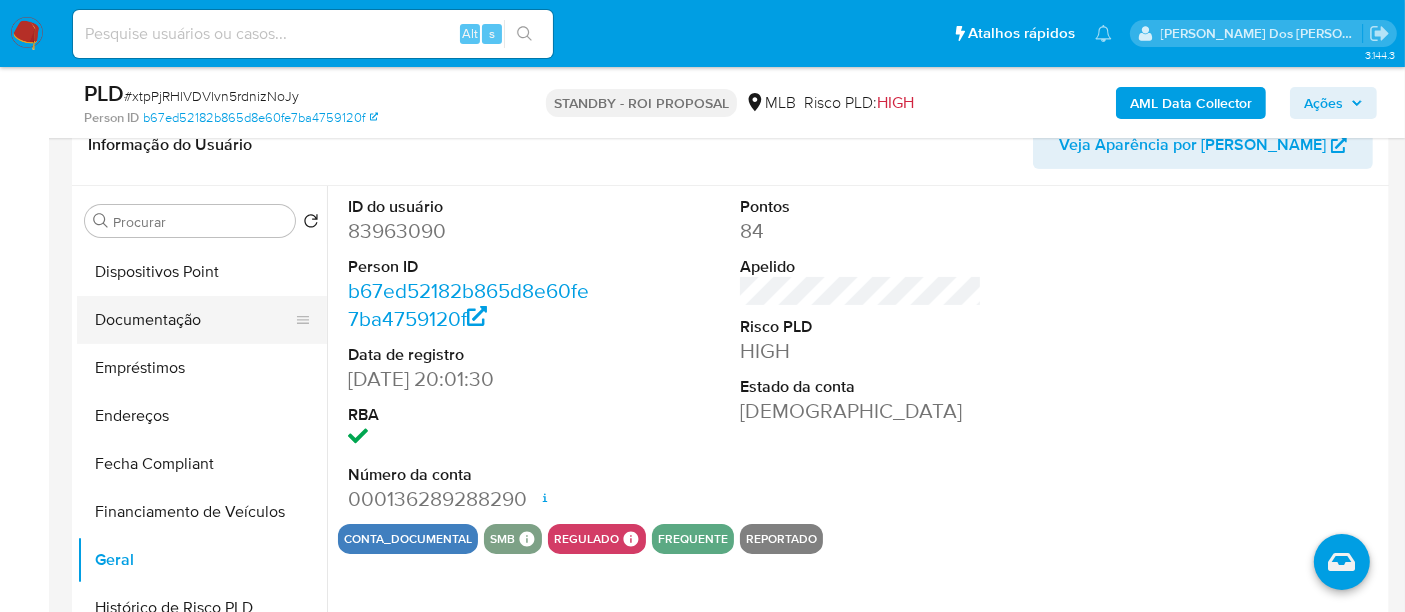 click on "Documentação" at bounding box center (194, 320) 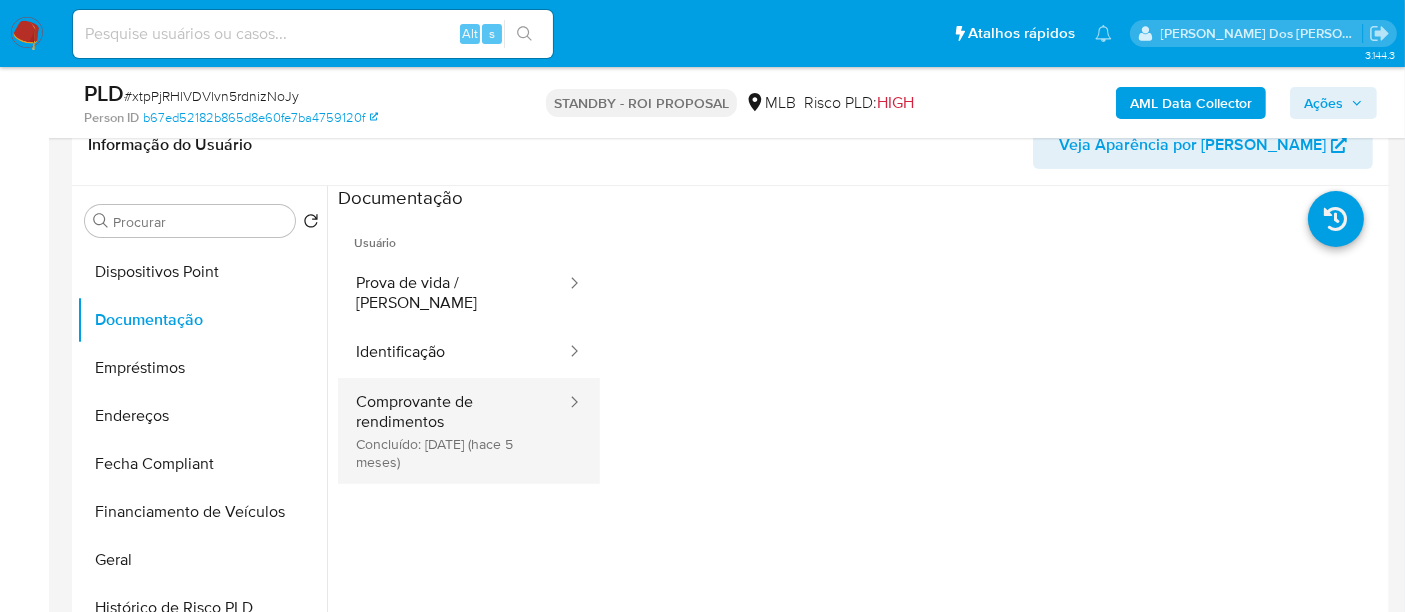 click on "Comprovante de rendimentos Concluído: 13/02/2025 (hace 5 meses)" at bounding box center (453, 431) 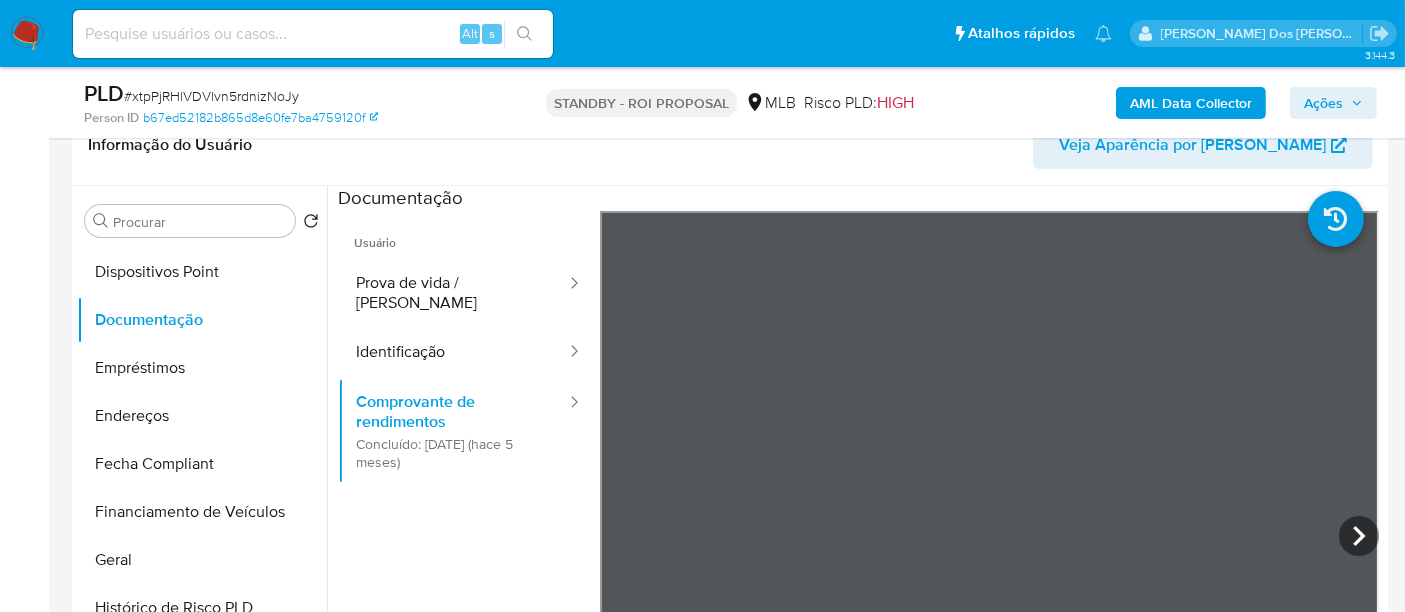 type 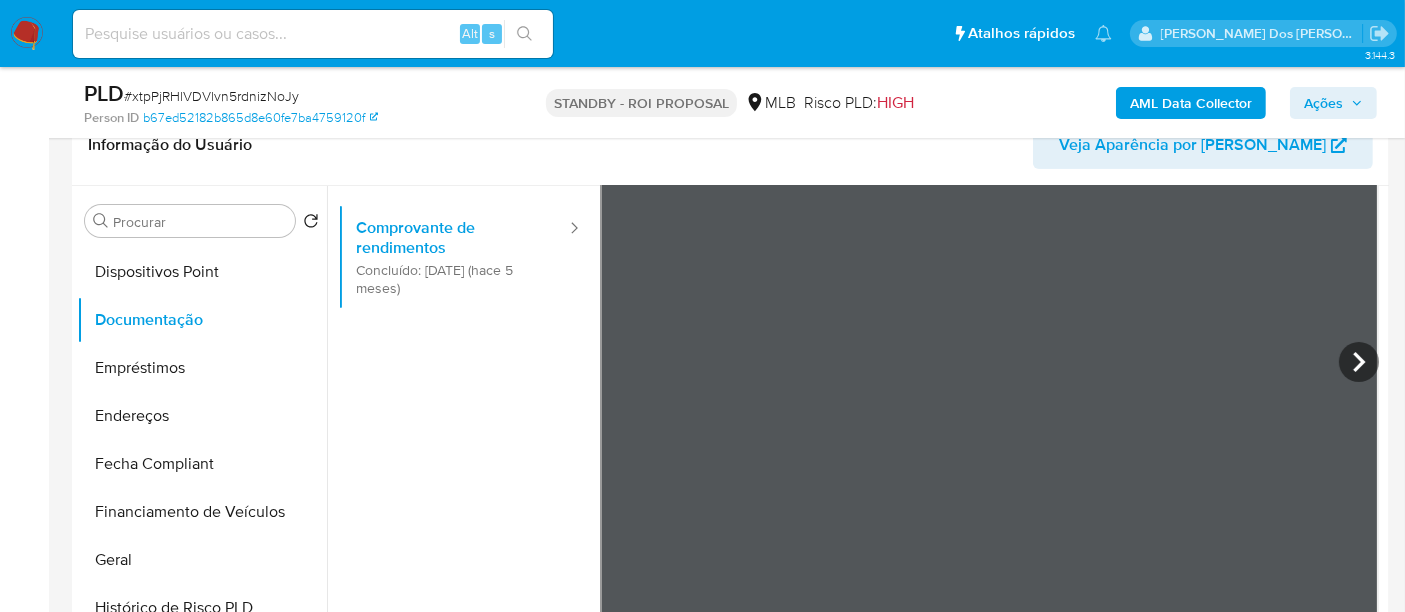 click at bounding box center [313, 34] 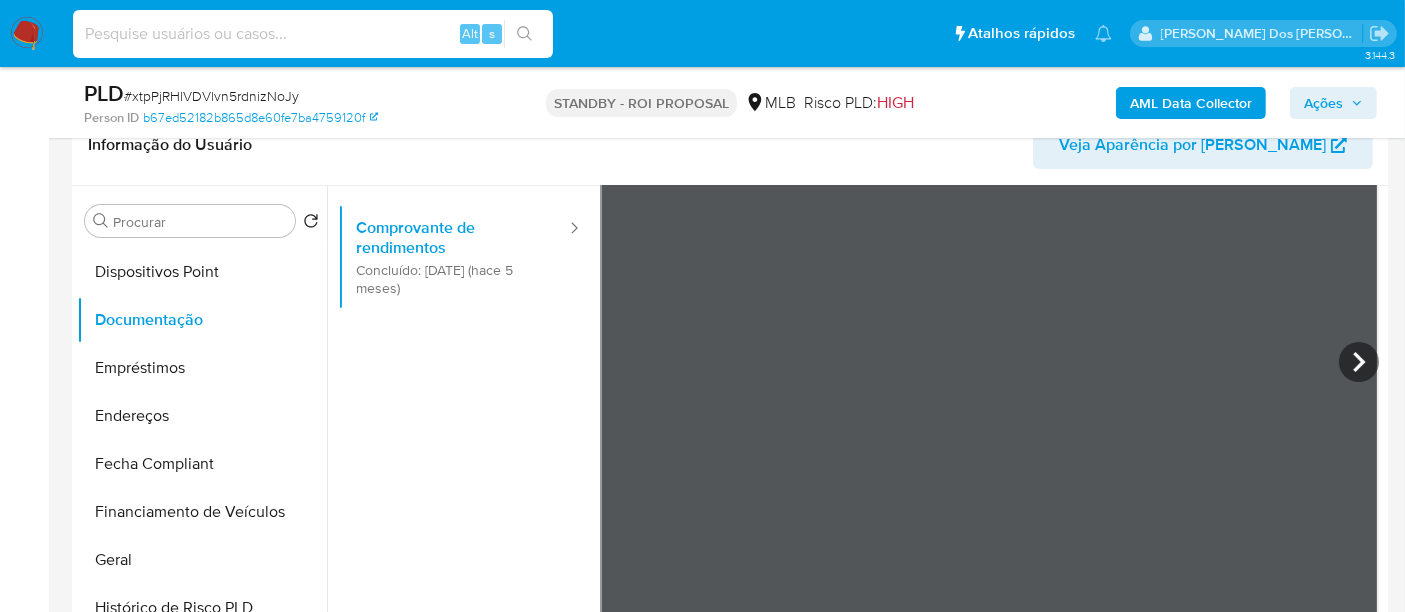paste on "J3kORyyBkJ72DOxi1FdMRjHC" 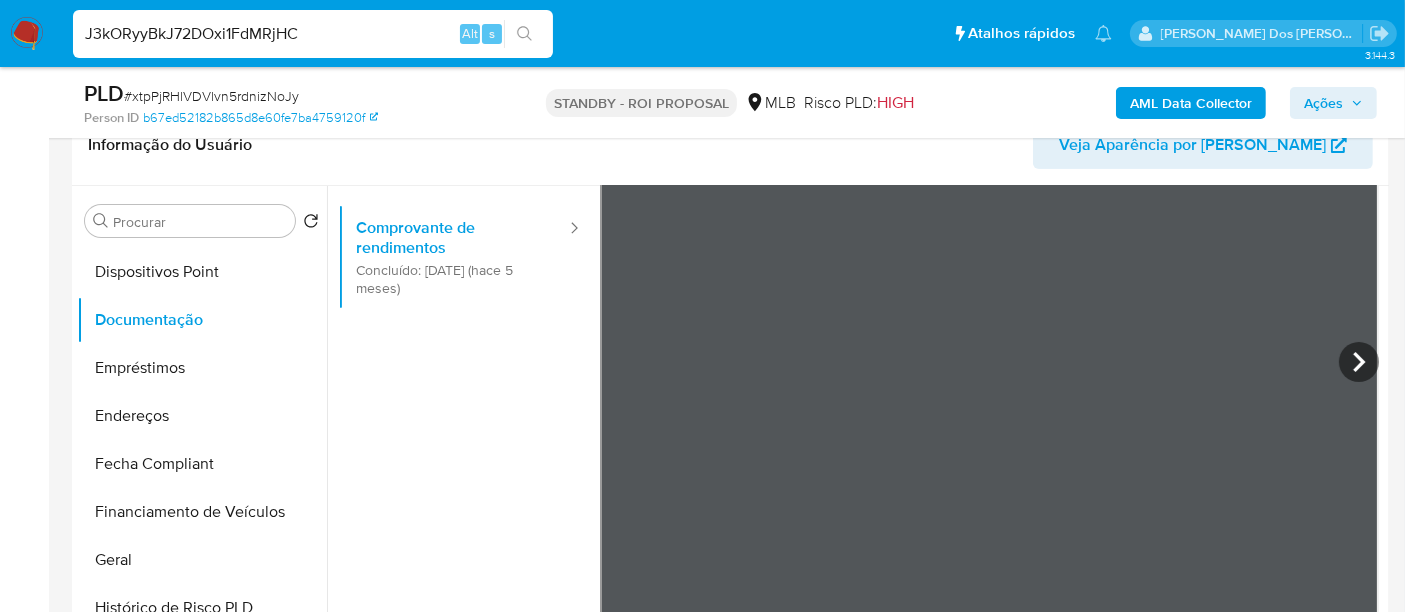 type on "J3kORyyBkJ72DOxi1FdMRjHC" 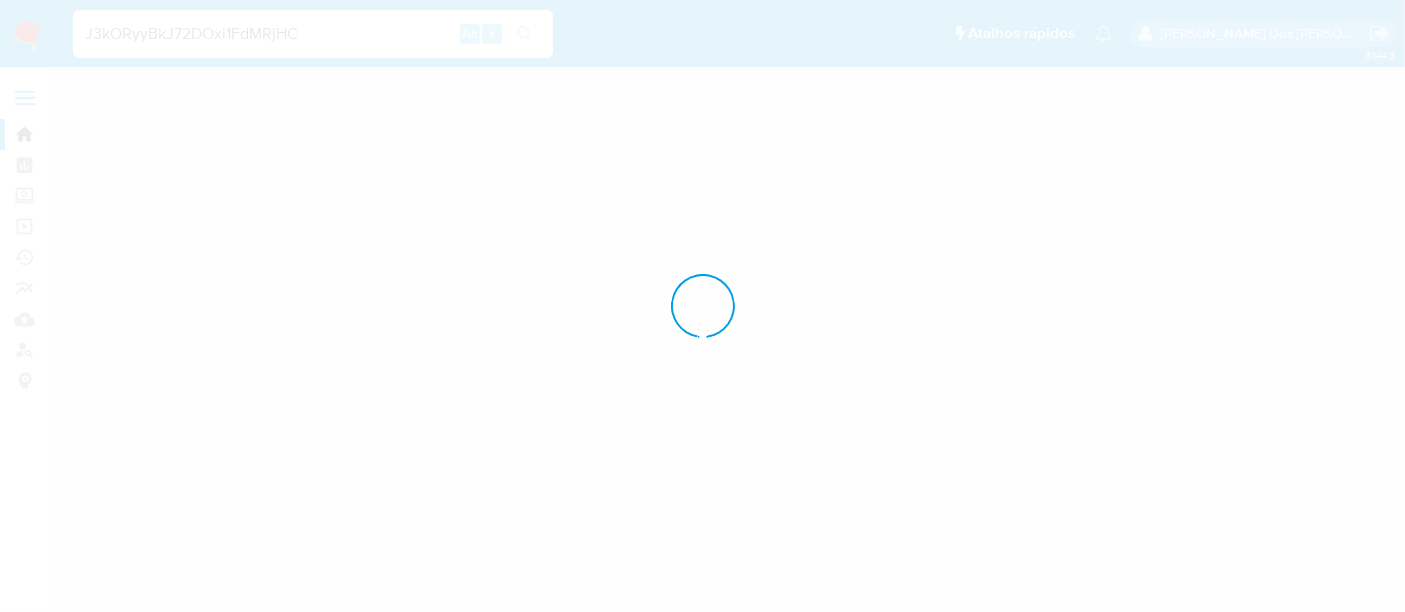 scroll, scrollTop: 0, scrollLeft: 0, axis: both 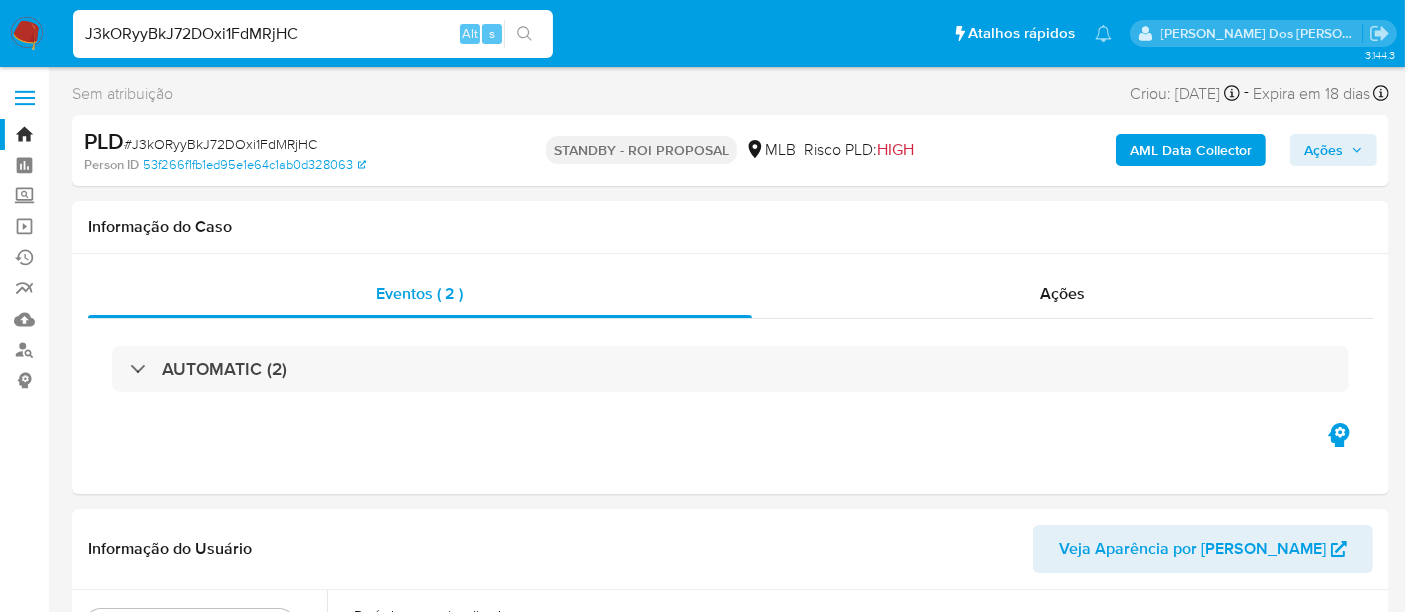 select on "10" 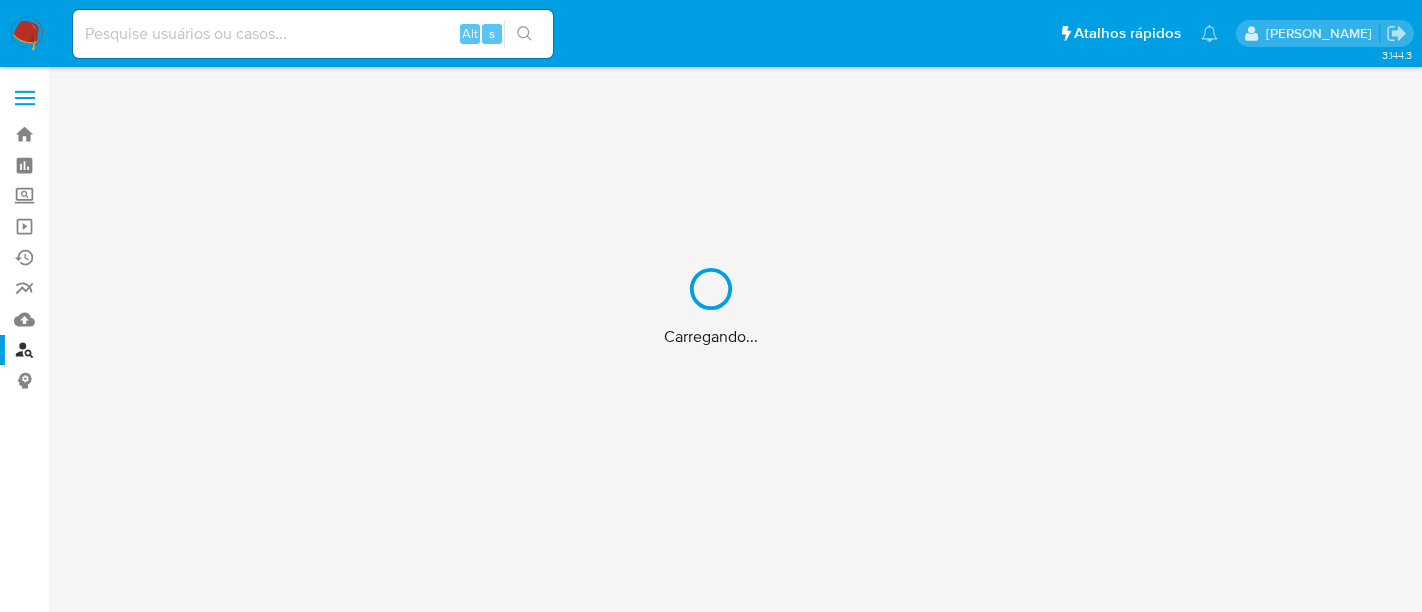 scroll, scrollTop: 0, scrollLeft: 0, axis: both 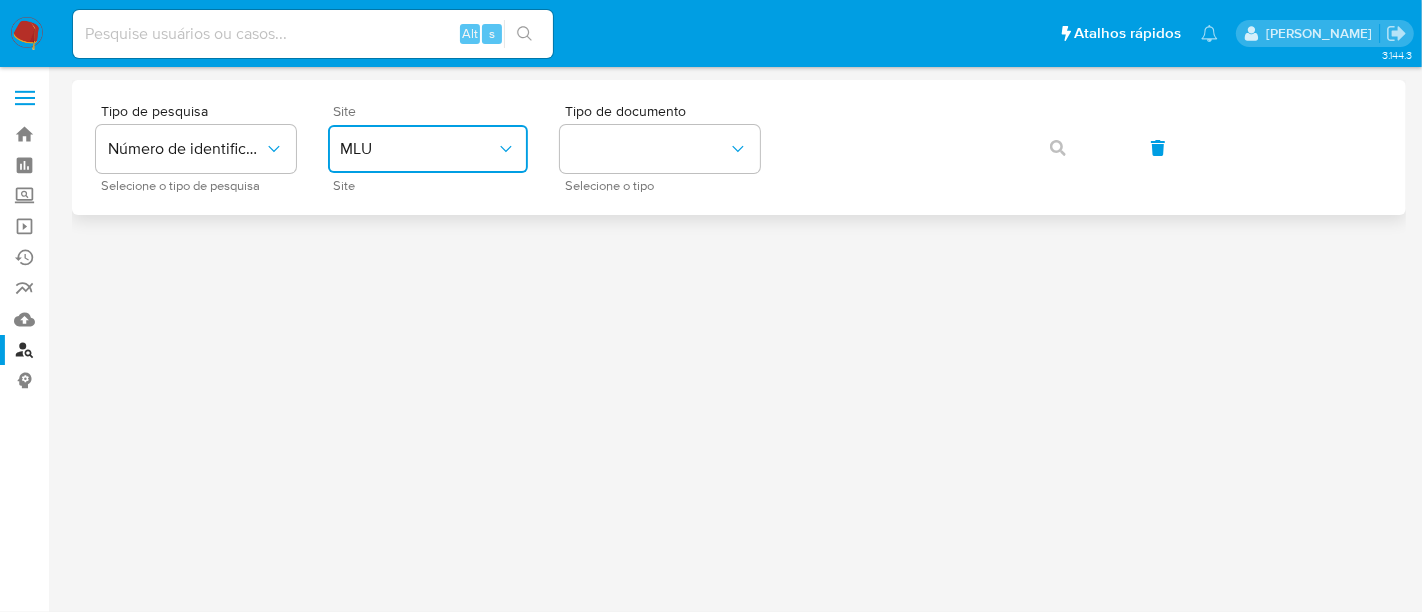 click on "MLU" at bounding box center [418, 149] 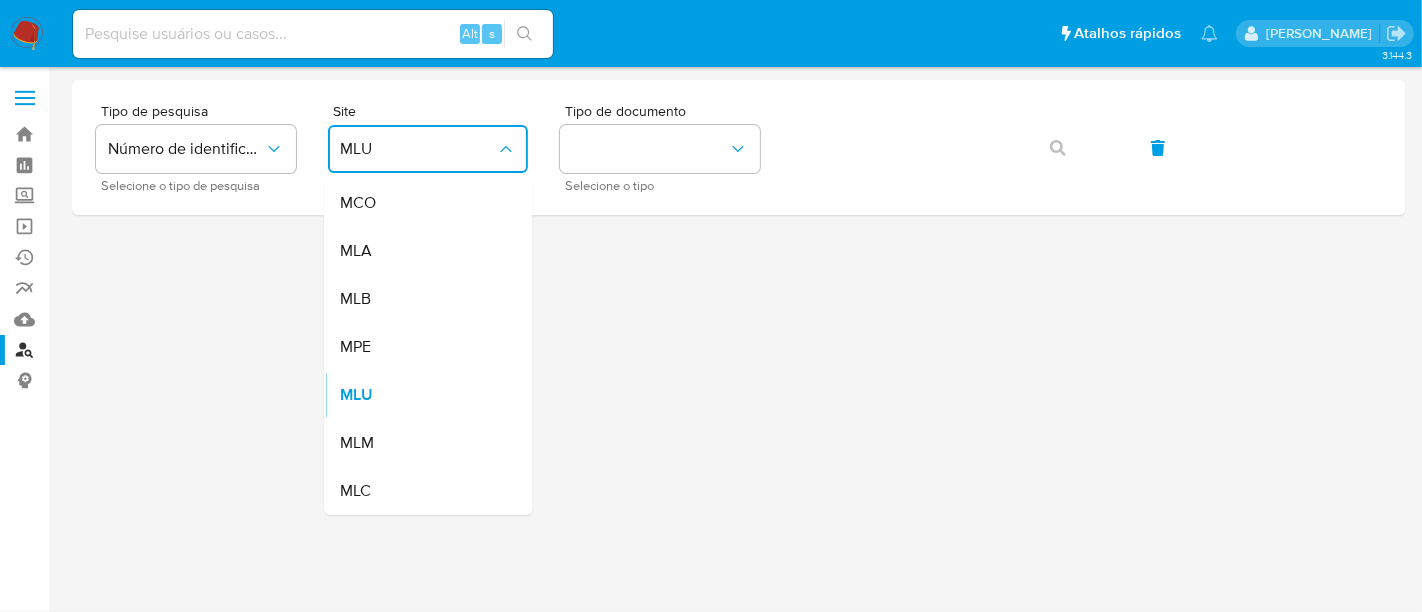 drag, startPoint x: 421, startPoint y: 284, endPoint x: 520, endPoint y: 232, distance: 111.82576 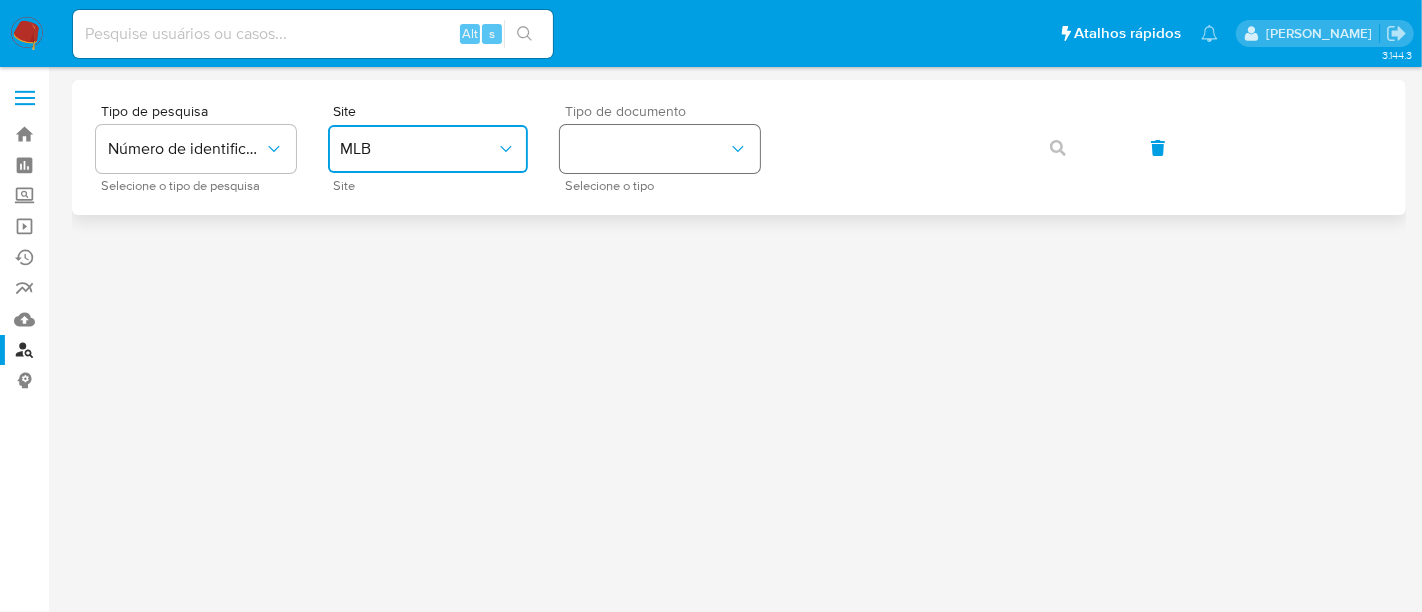 click at bounding box center [660, 149] 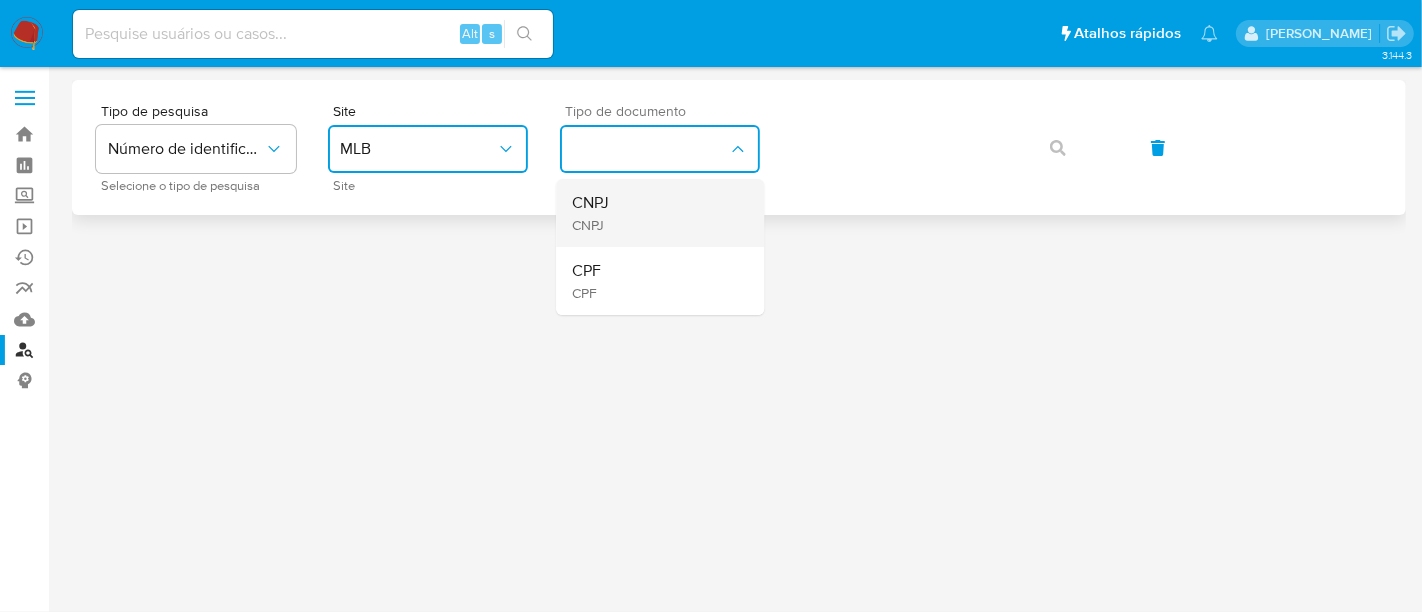 click on "CNPJ CNPJ" at bounding box center (654, 213) 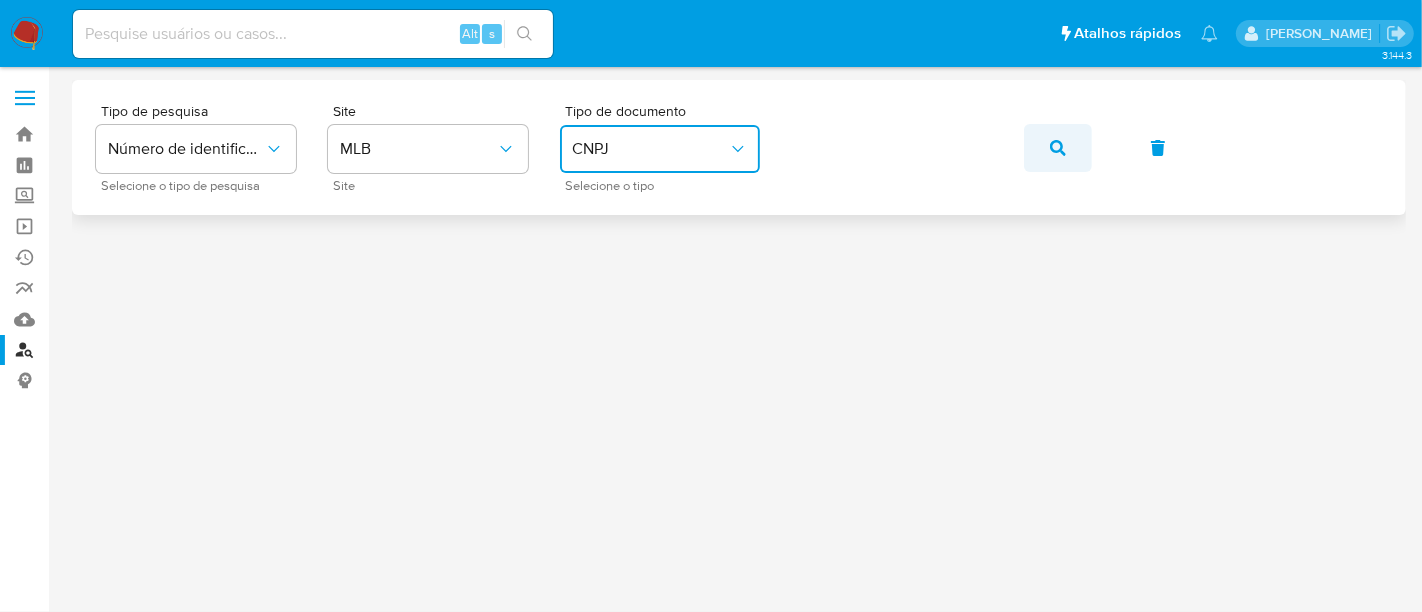 click 